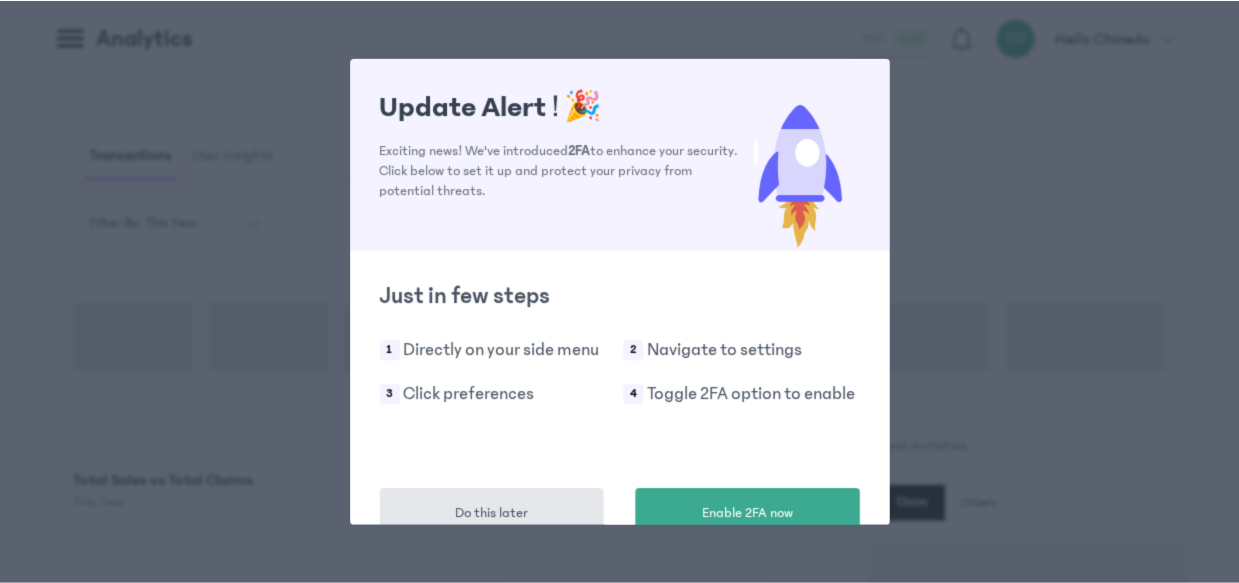 scroll, scrollTop: 0, scrollLeft: 0, axis: both 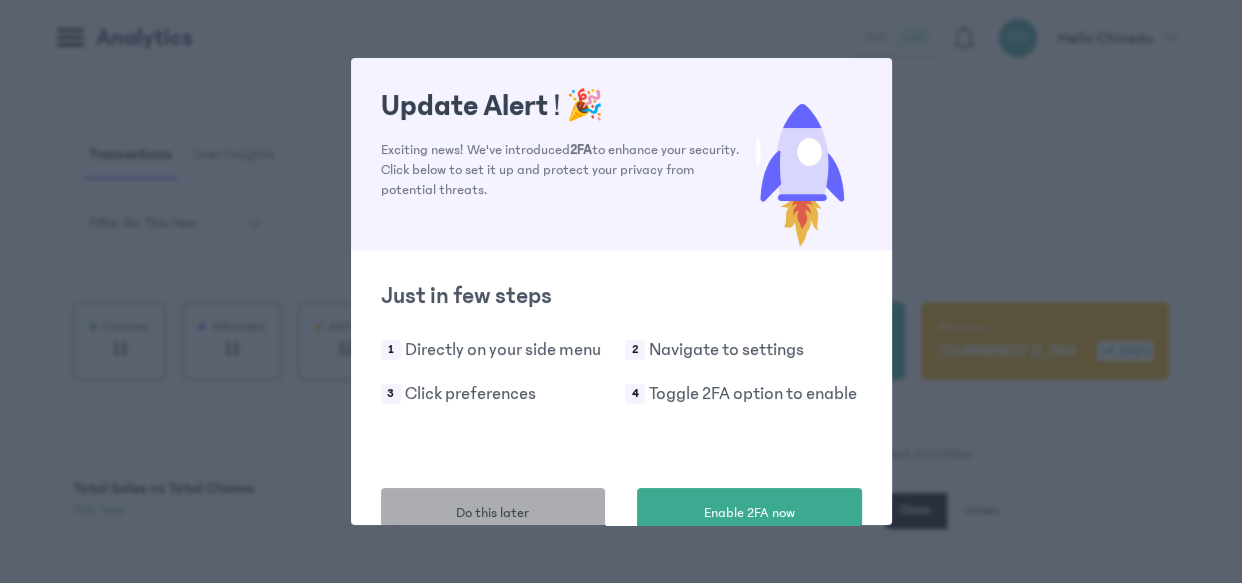 click on "Do this later" at bounding box center (492, 513) 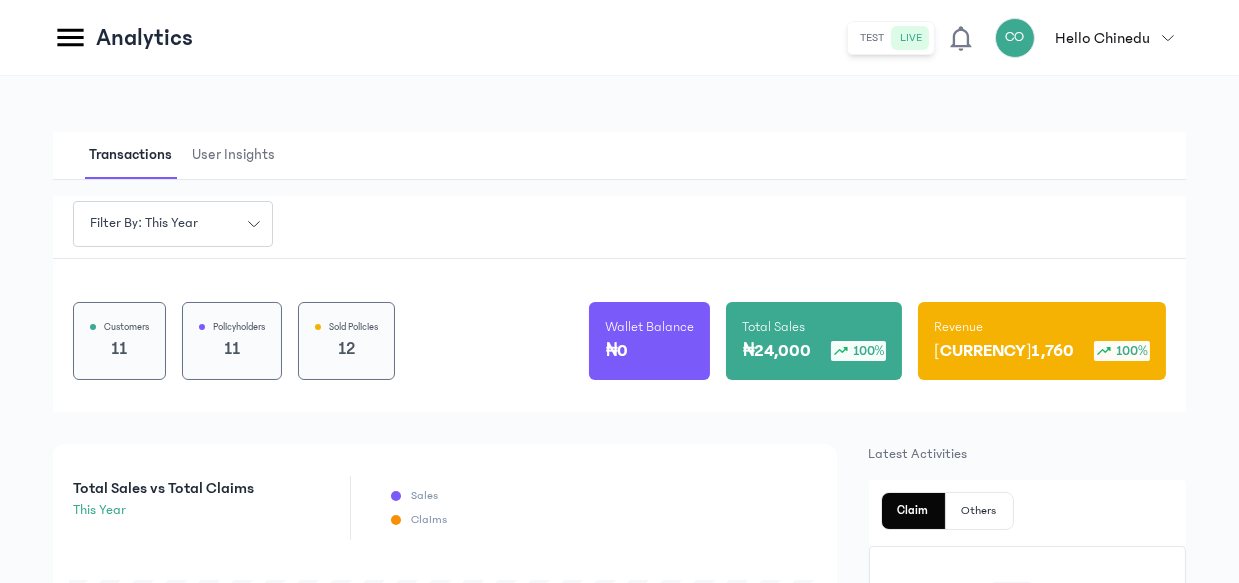 click 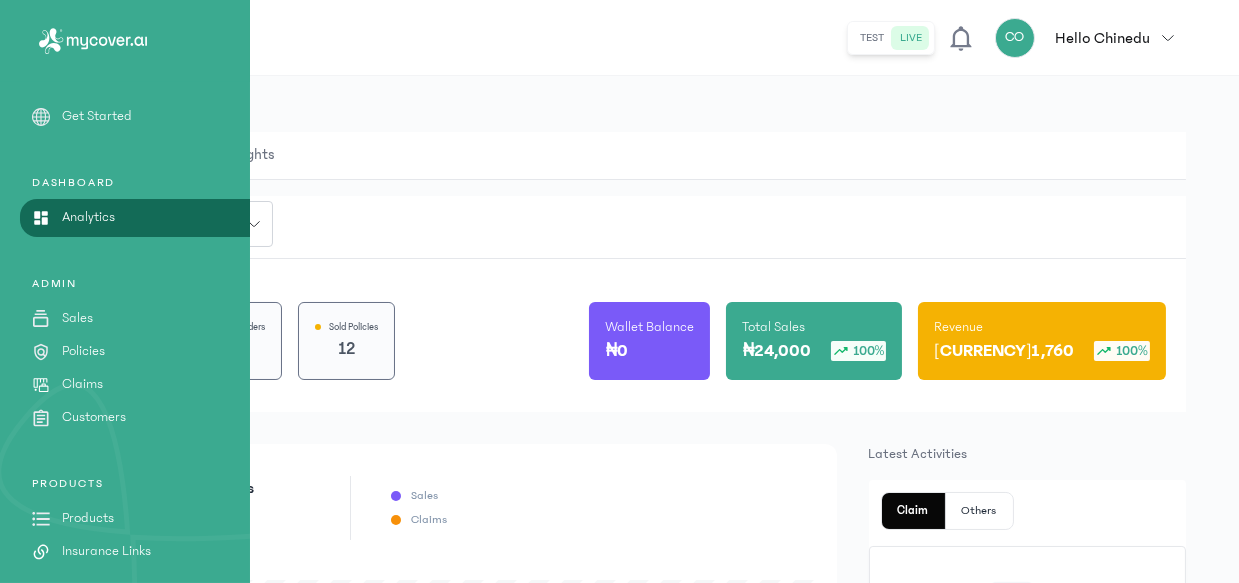 click on "Policies" at bounding box center (83, 351) 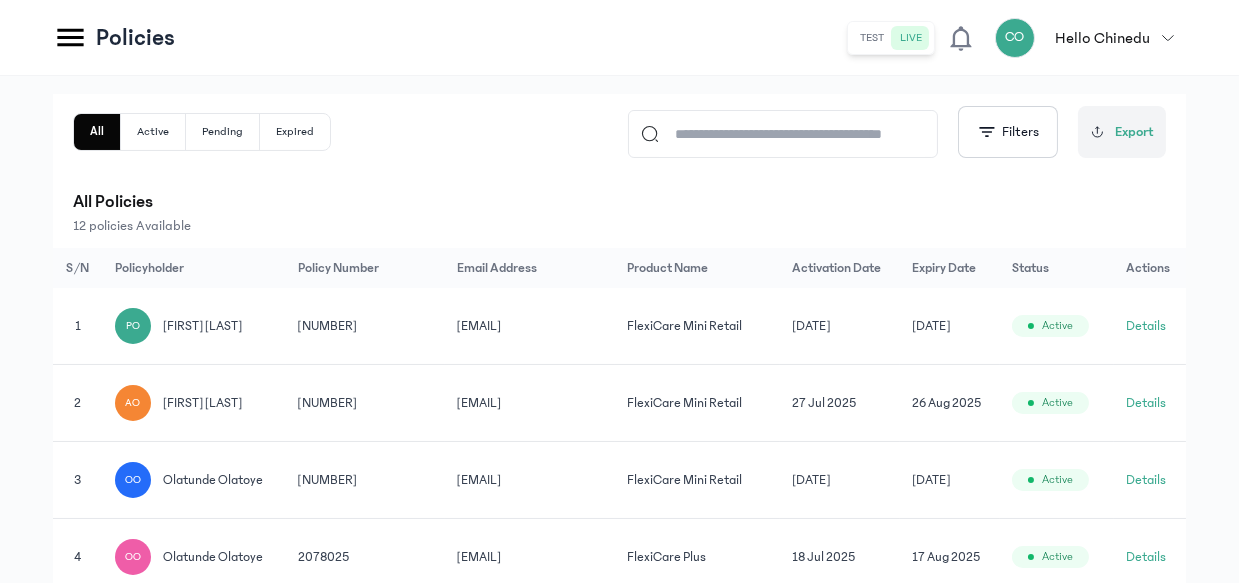 scroll, scrollTop: 300, scrollLeft: 0, axis: vertical 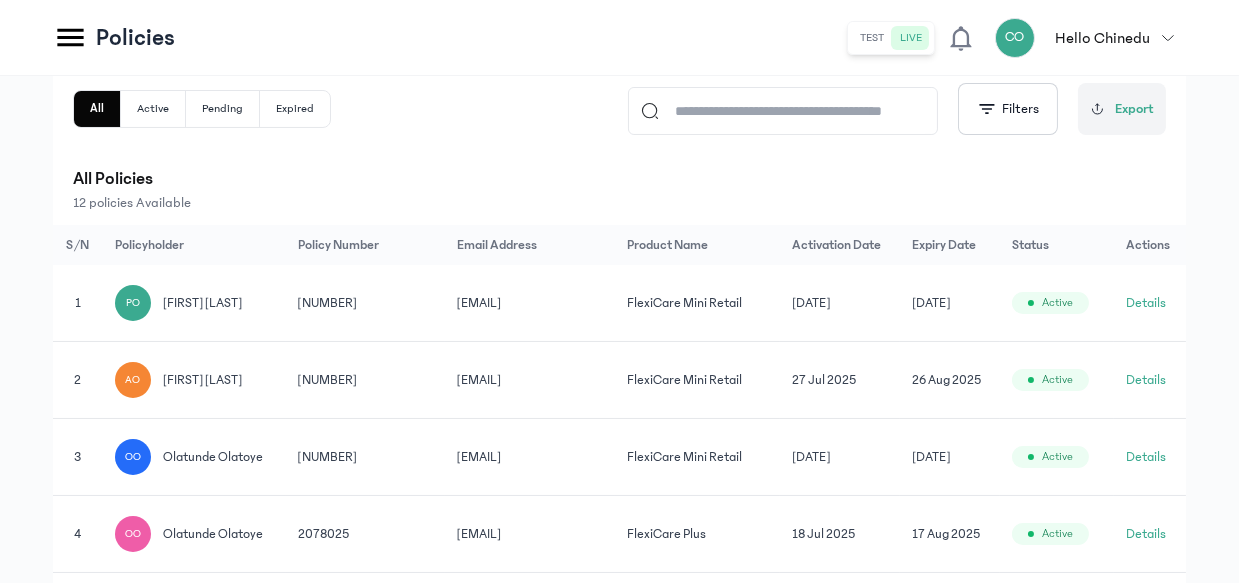 click on "[EMAIL]" 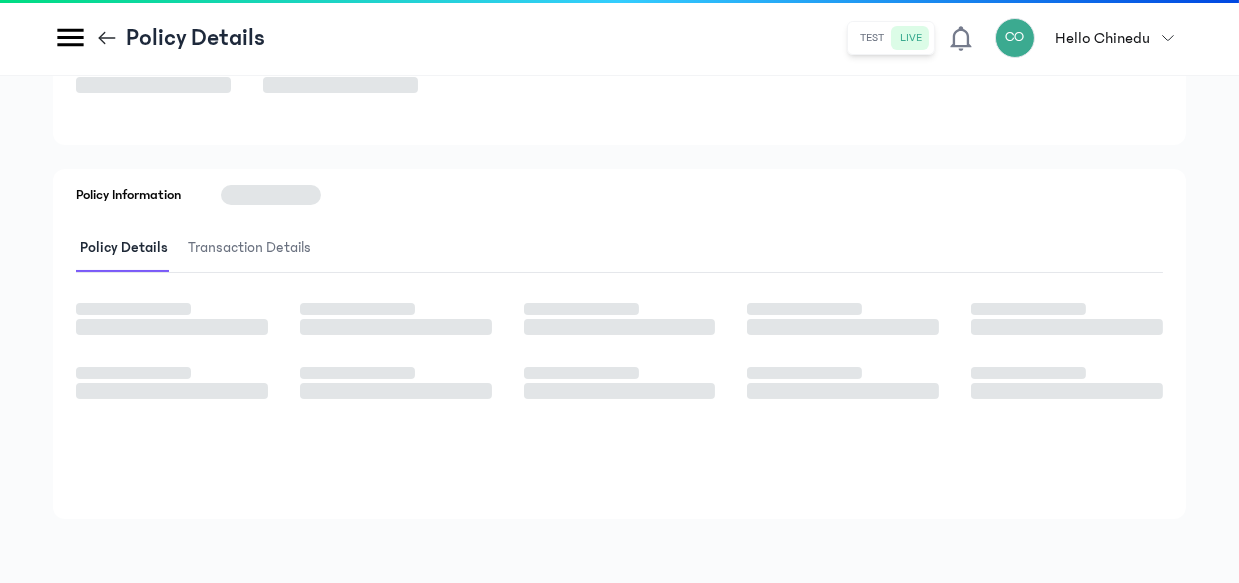 scroll, scrollTop: 0, scrollLeft: 0, axis: both 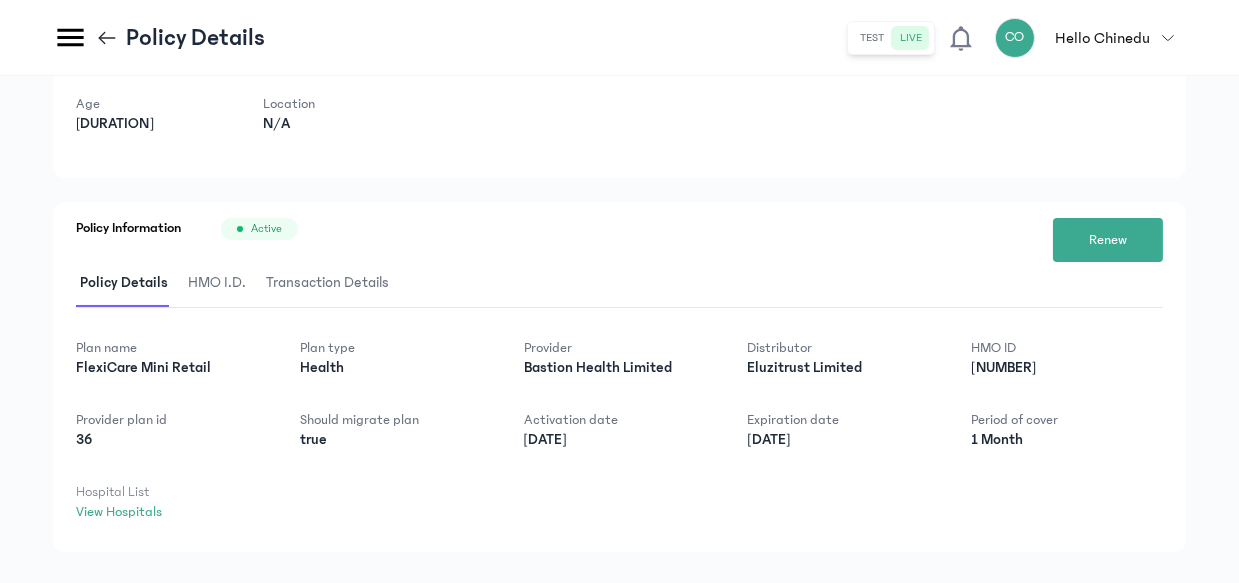 click on "HMO I.D." at bounding box center [217, 283] 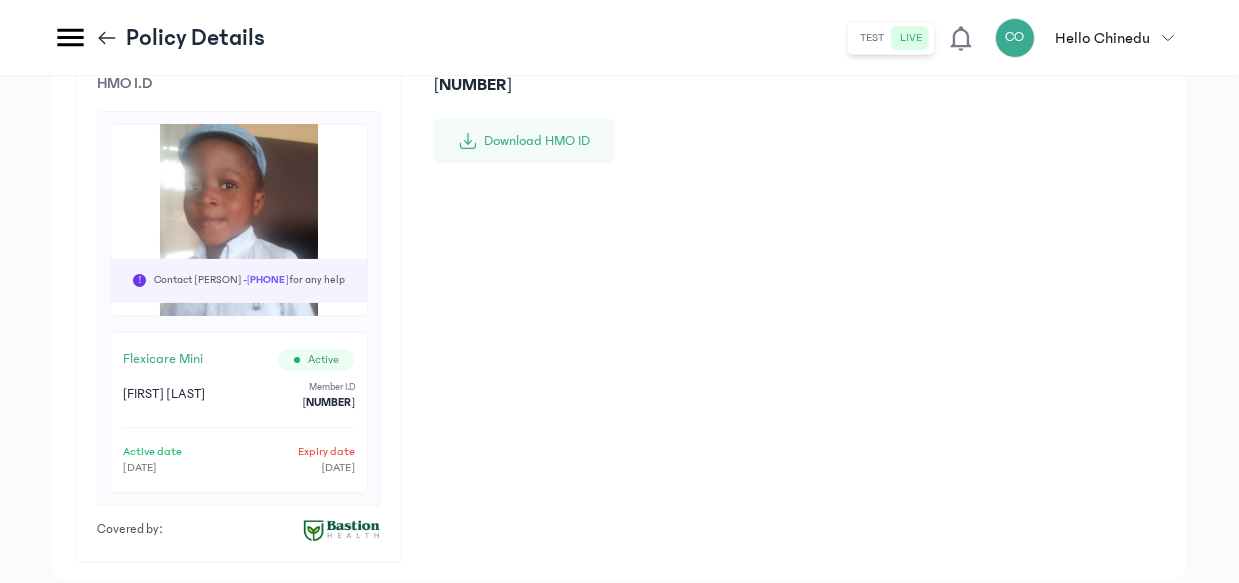 scroll, scrollTop: 460, scrollLeft: 0, axis: vertical 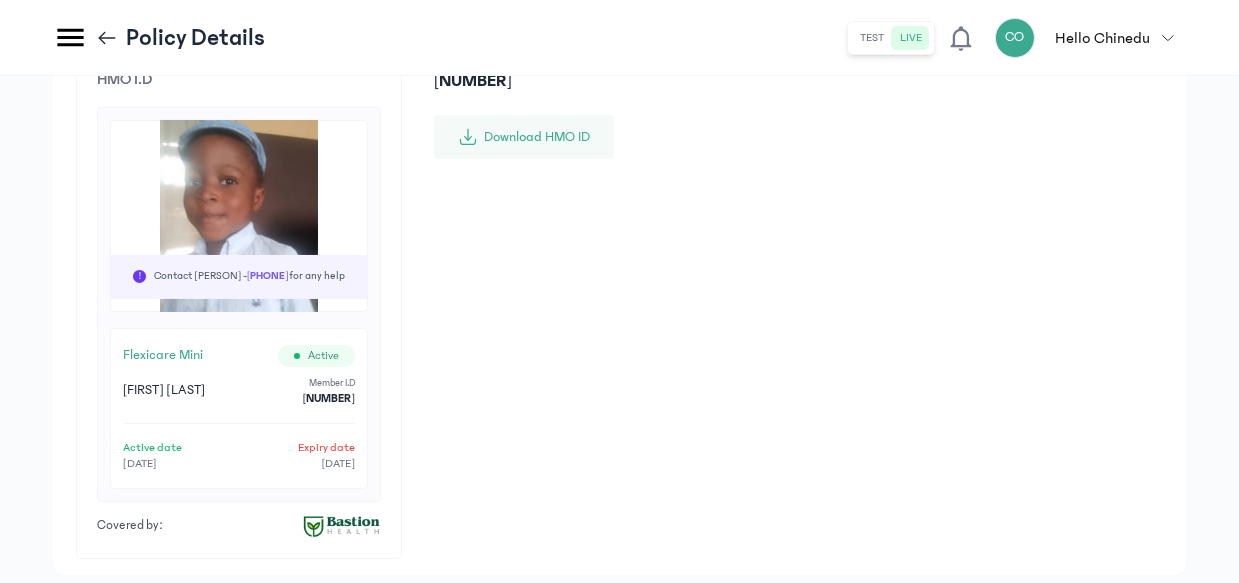 click 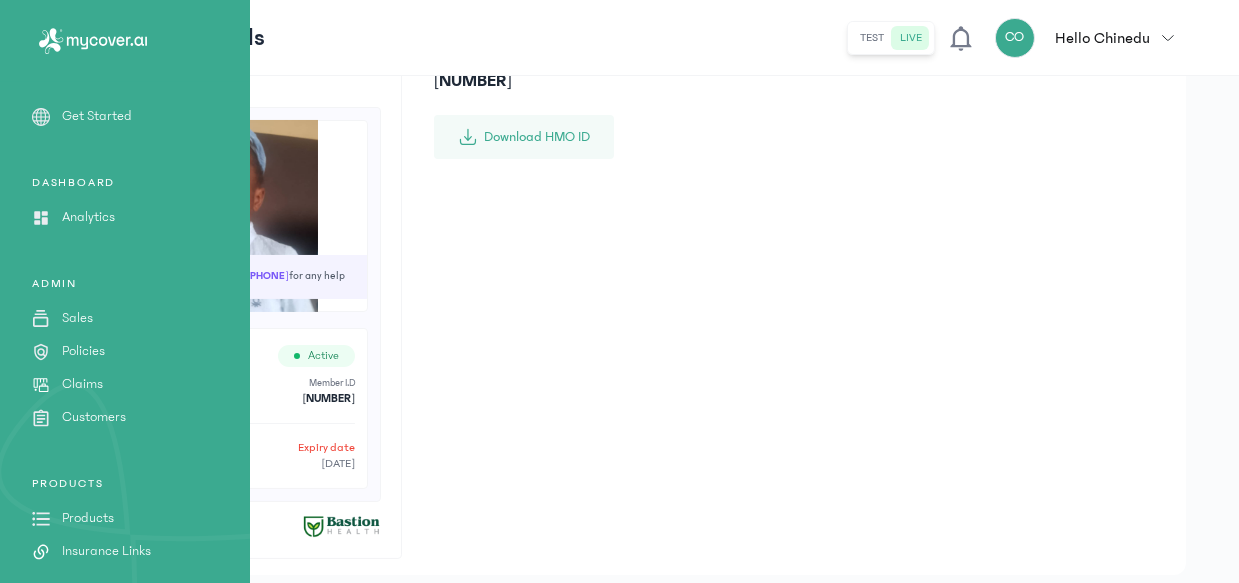 click on "Customers" at bounding box center (94, 417) 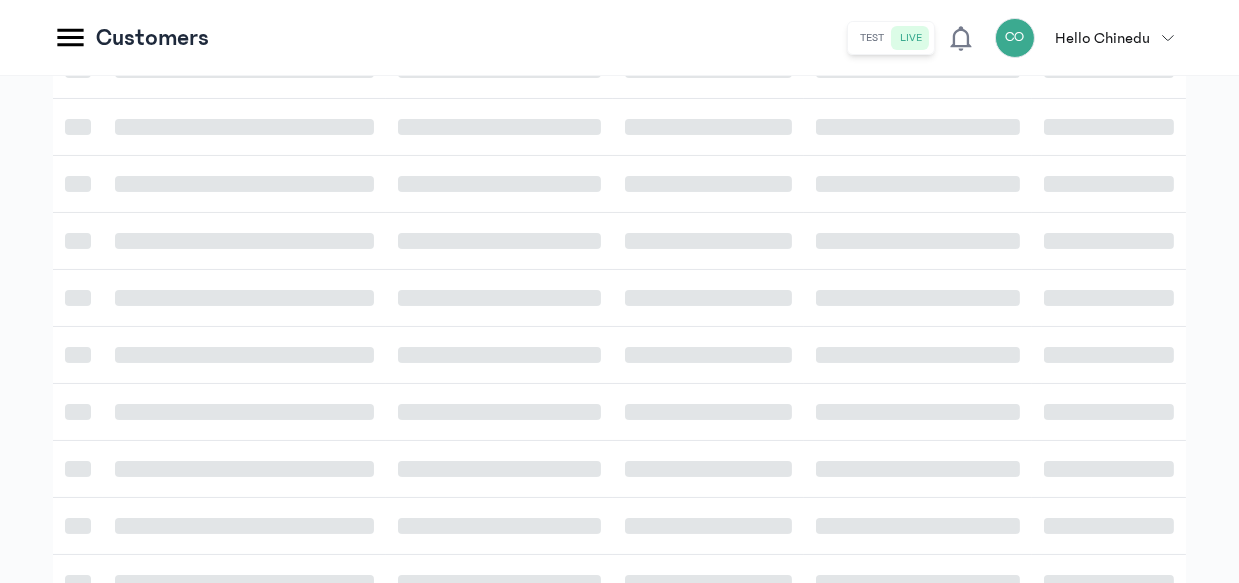 scroll, scrollTop: 0, scrollLeft: 0, axis: both 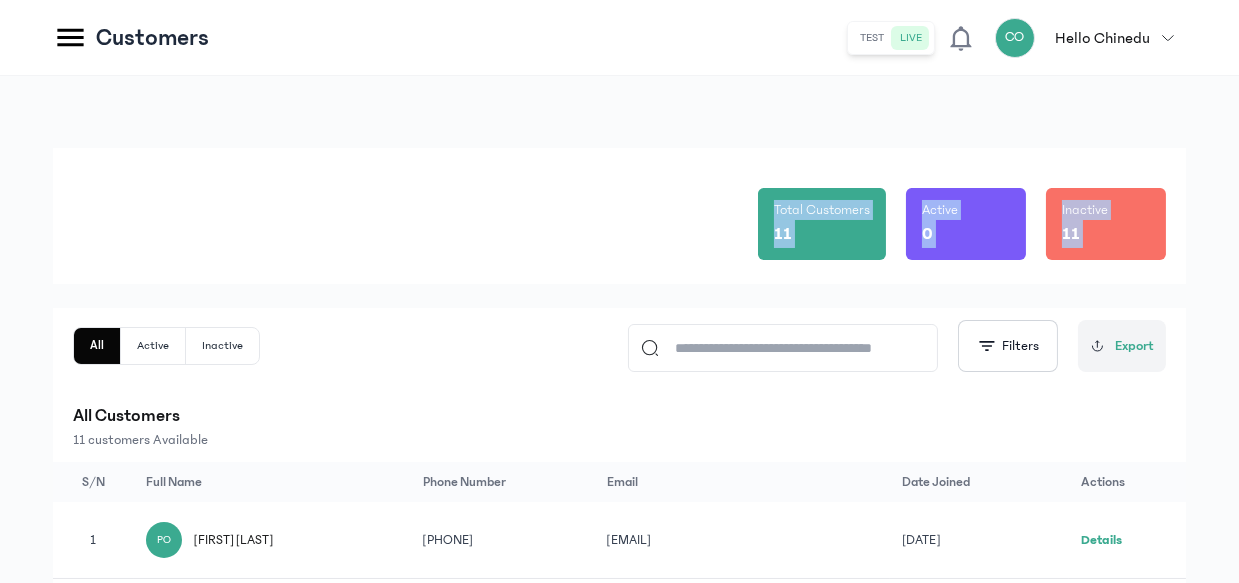 drag, startPoint x: 0, startPoint y: 127, endPoint x: 2, endPoint y: 337, distance: 210.00952 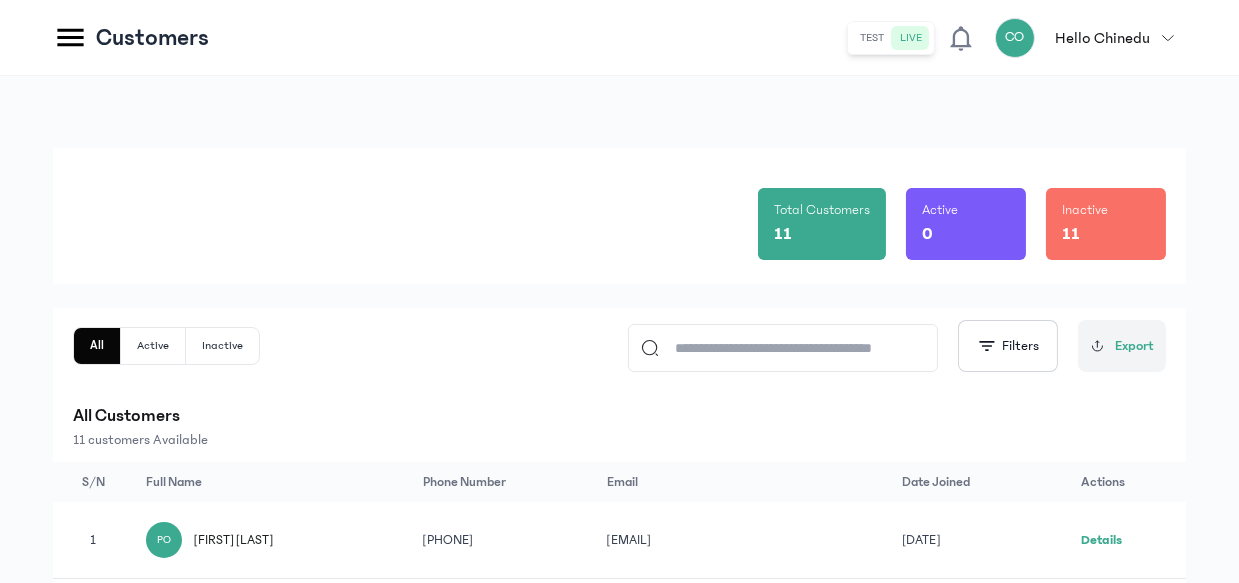drag, startPoint x: 1232, startPoint y: 158, endPoint x: 1240, endPoint y: 194, distance: 36.878178 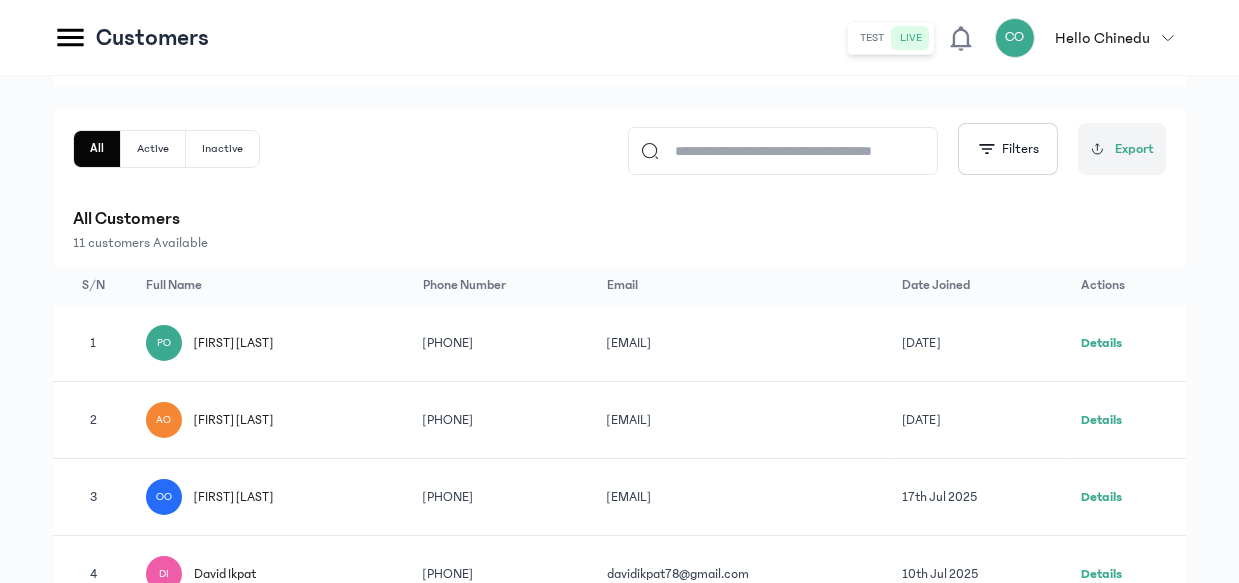 scroll, scrollTop: 69, scrollLeft: 0, axis: vertical 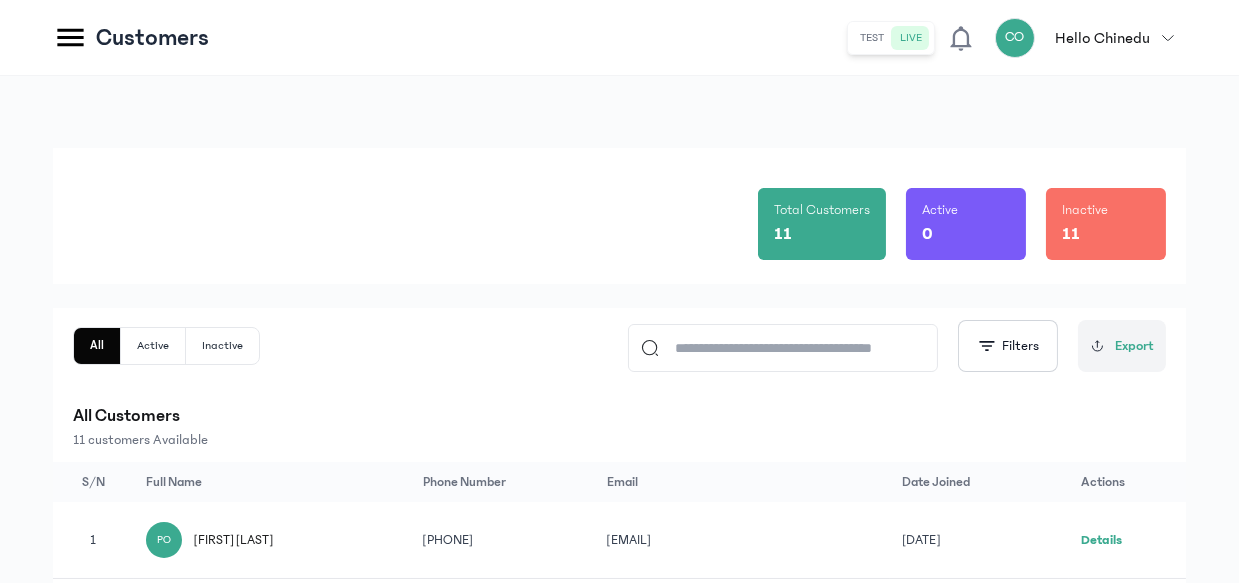 click on "Inactive" 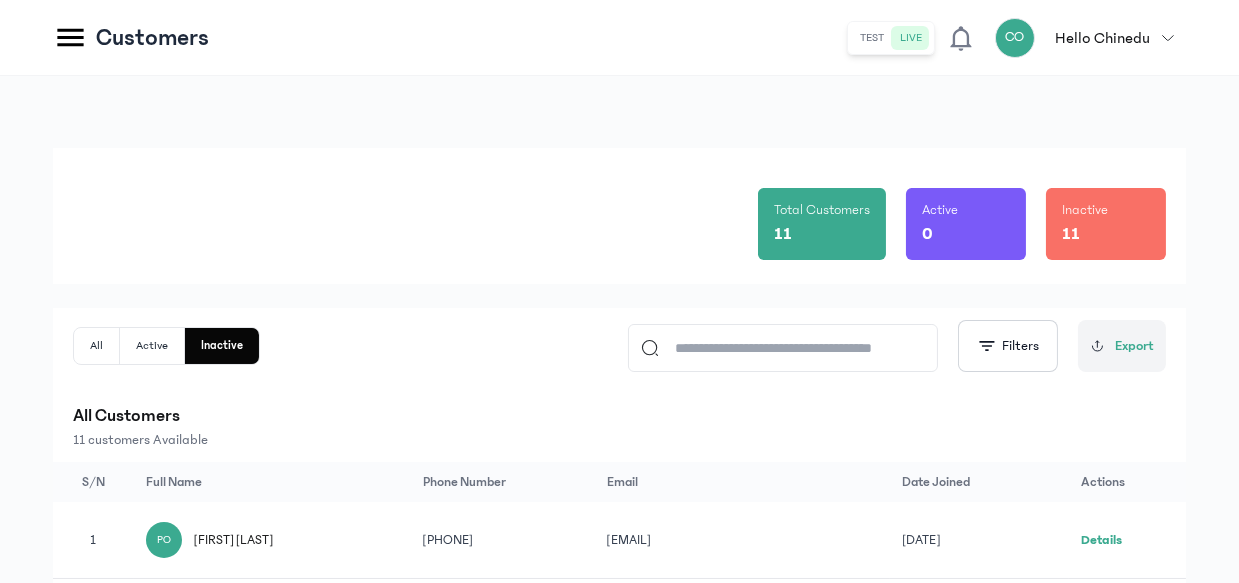 click 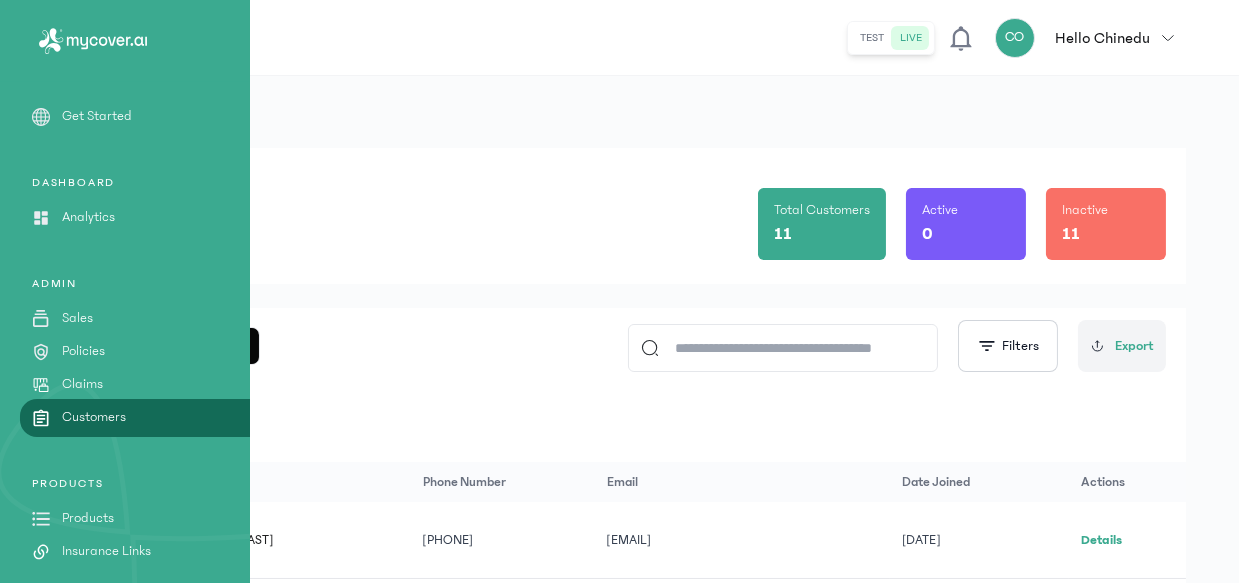 click on "Policies" at bounding box center [83, 351] 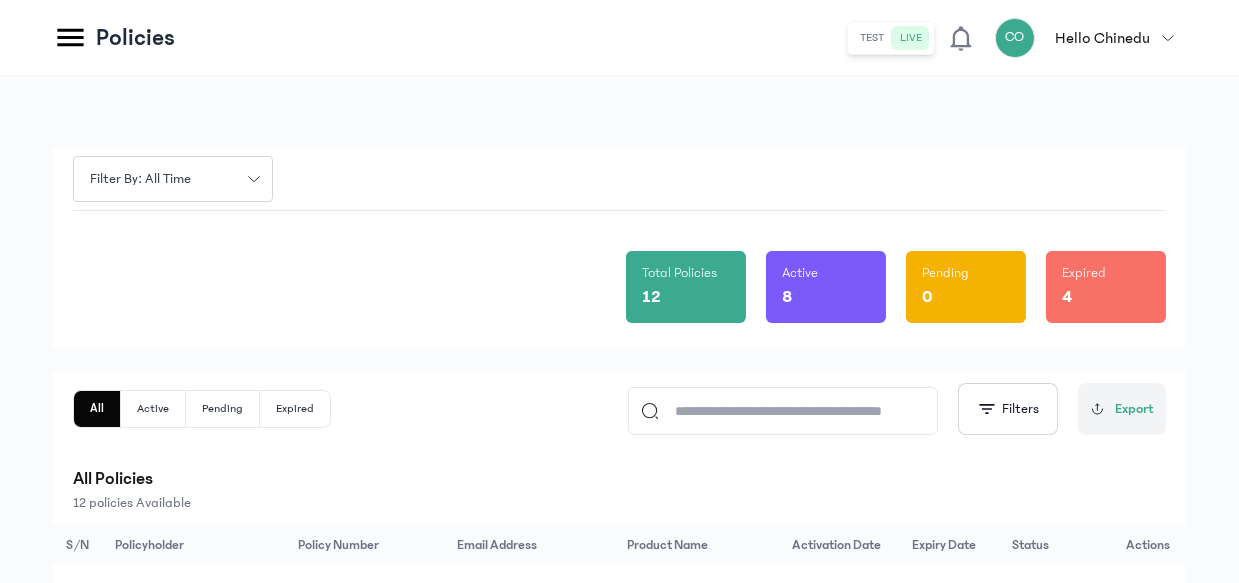 click on "4" at bounding box center (1106, 297) 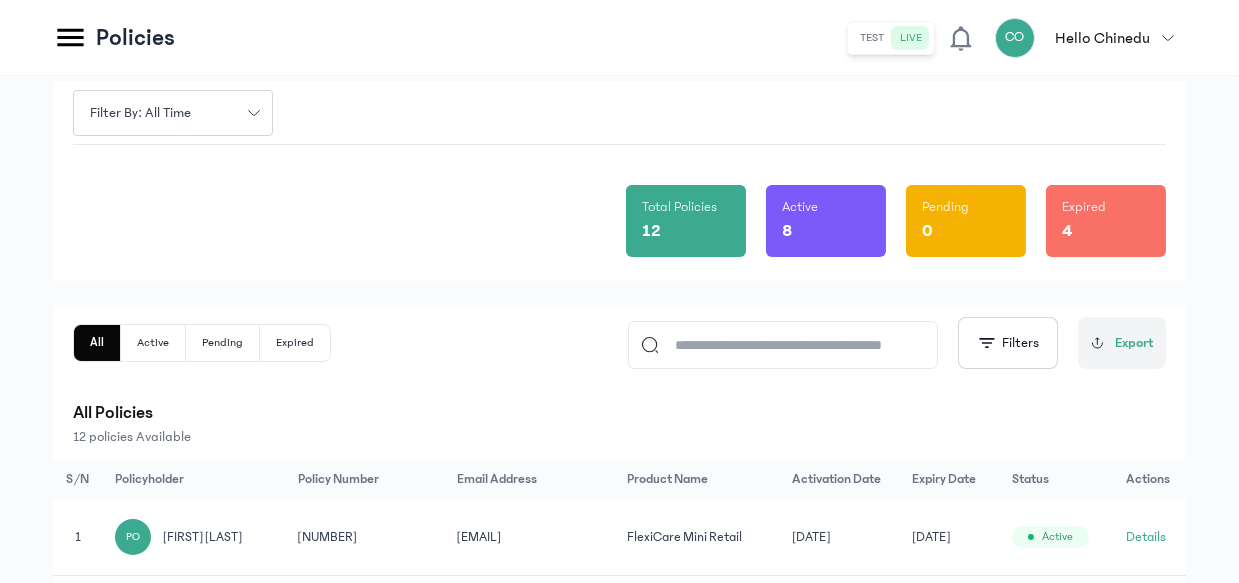 scroll, scrollTop: 121, scrollLeft: 0, axis: vertical 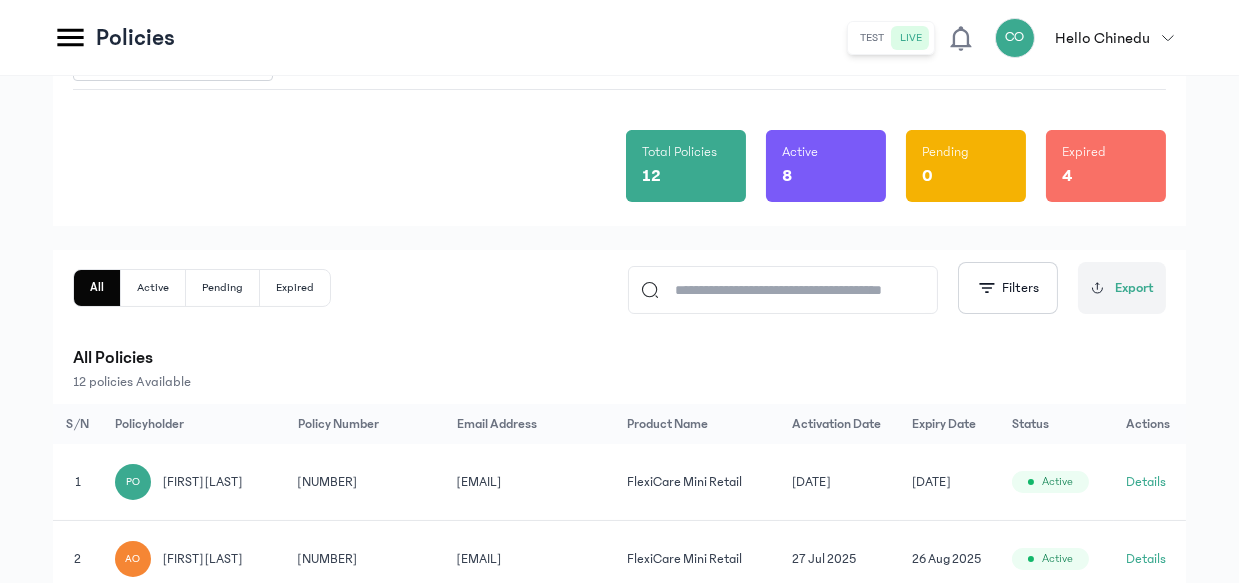 click on "4" at bounding box center [1067, 176] 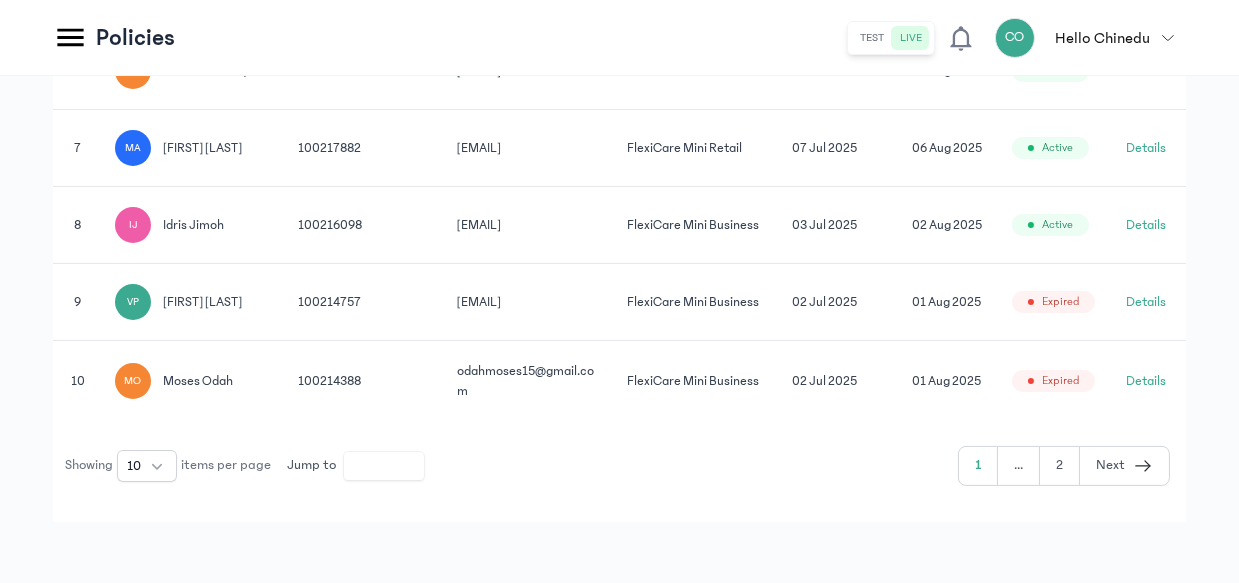 scroll, scrollTop: 928, scrollLeft: 0, axis: vertical 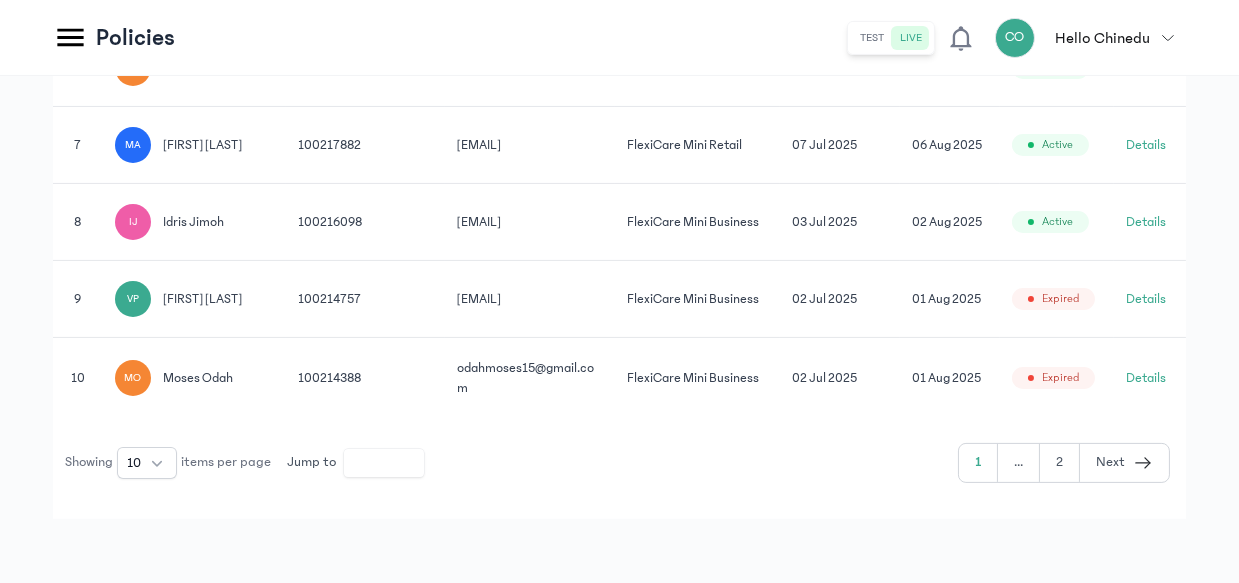 click 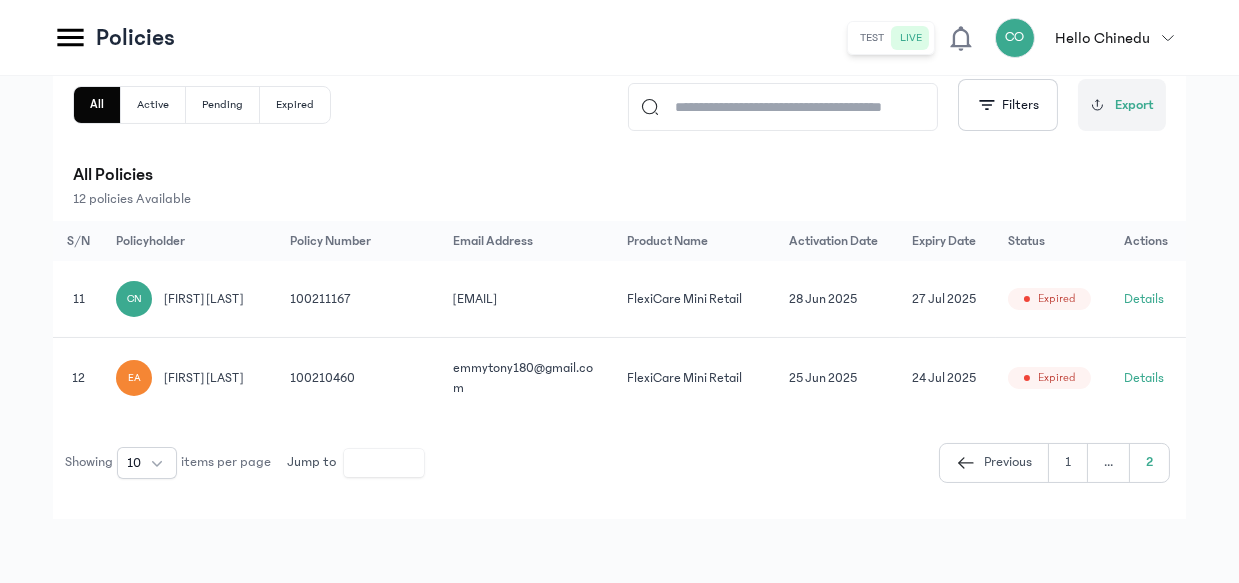 scroll, scrollTop: 307, scrollLeft: 0, axis: vertical 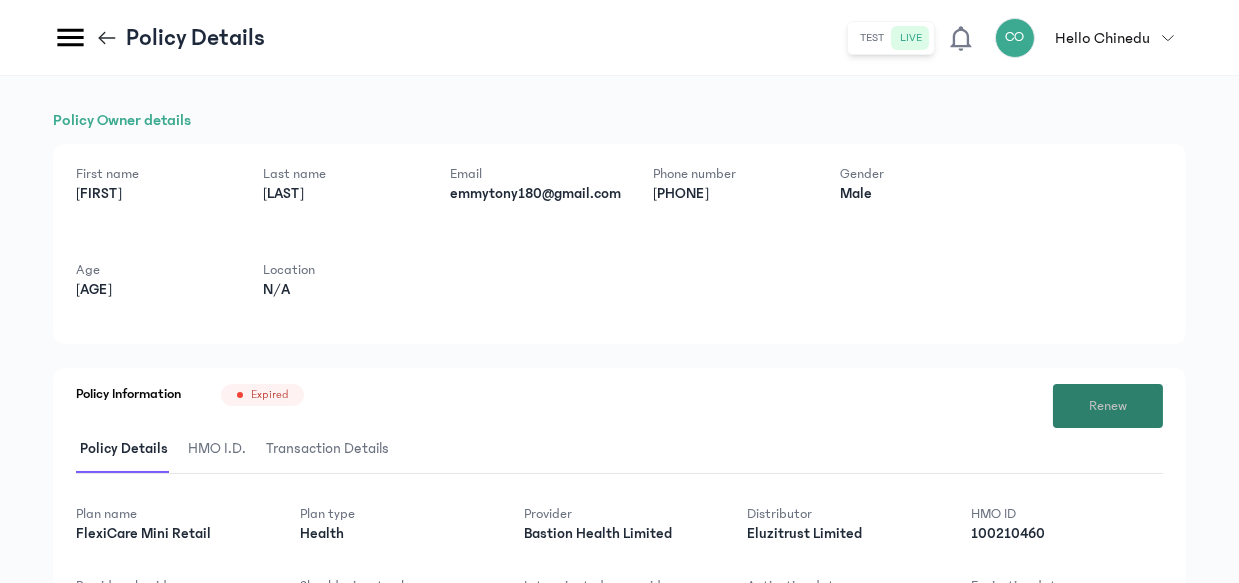 click on "Renew" at bounding box center (1108, 406) 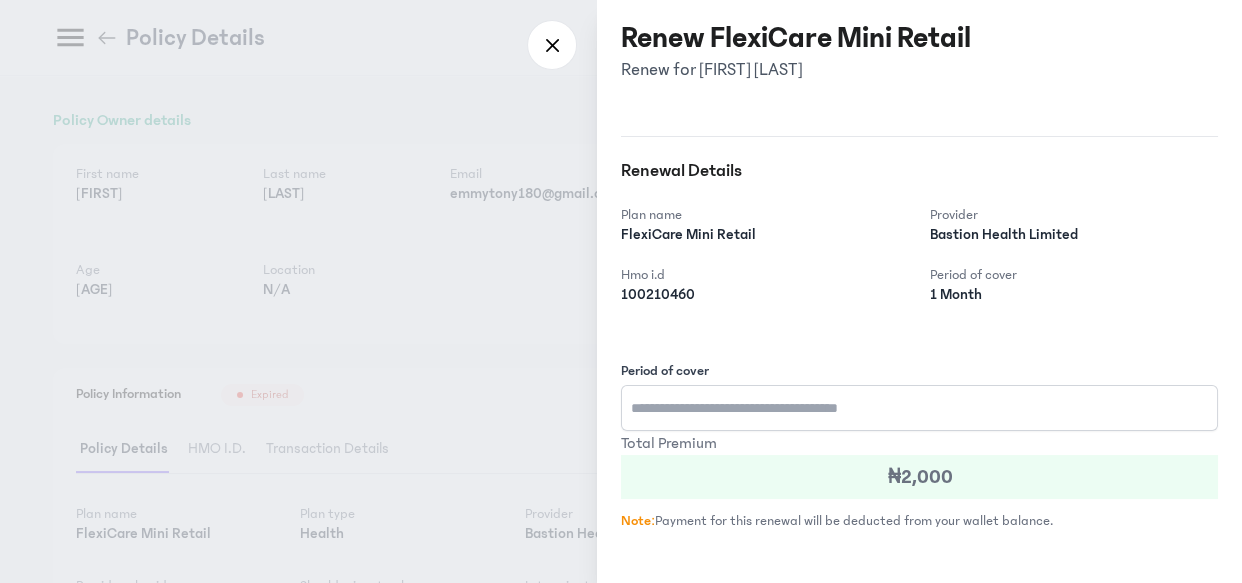 type on "*" 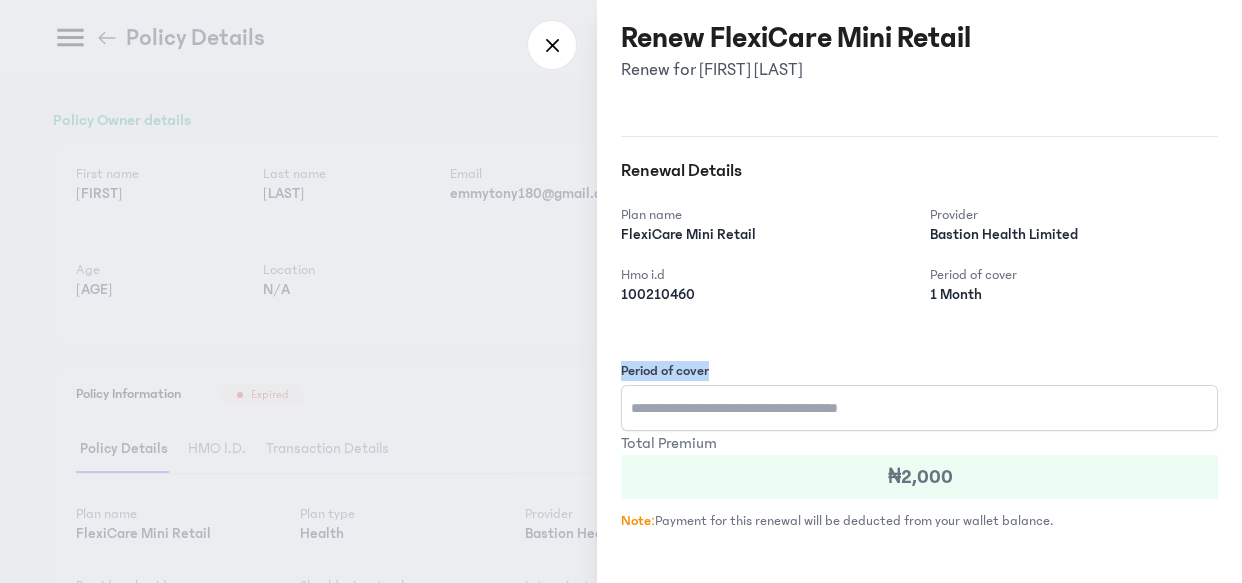 drag, startPoint x: 1240, startPoint y: 300, endPoint x: 1240, endPoint y: 394, distance: 94 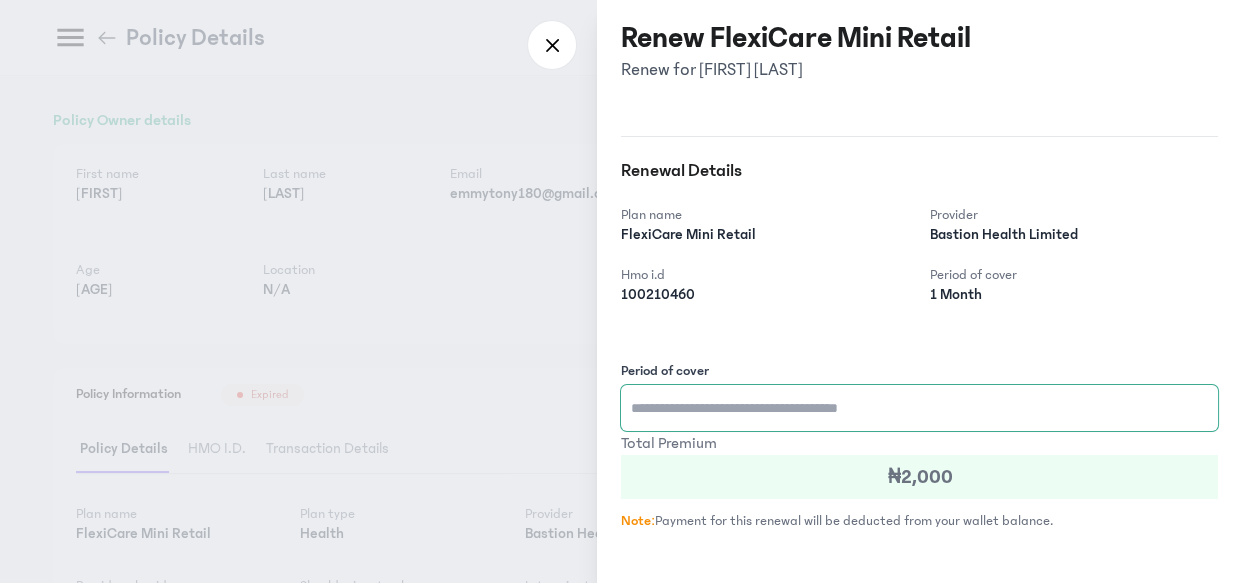 drag, startPoint x: 1240, startPoint y: 414, endPoint x: 1240, endPoint y: 478, distance: 64 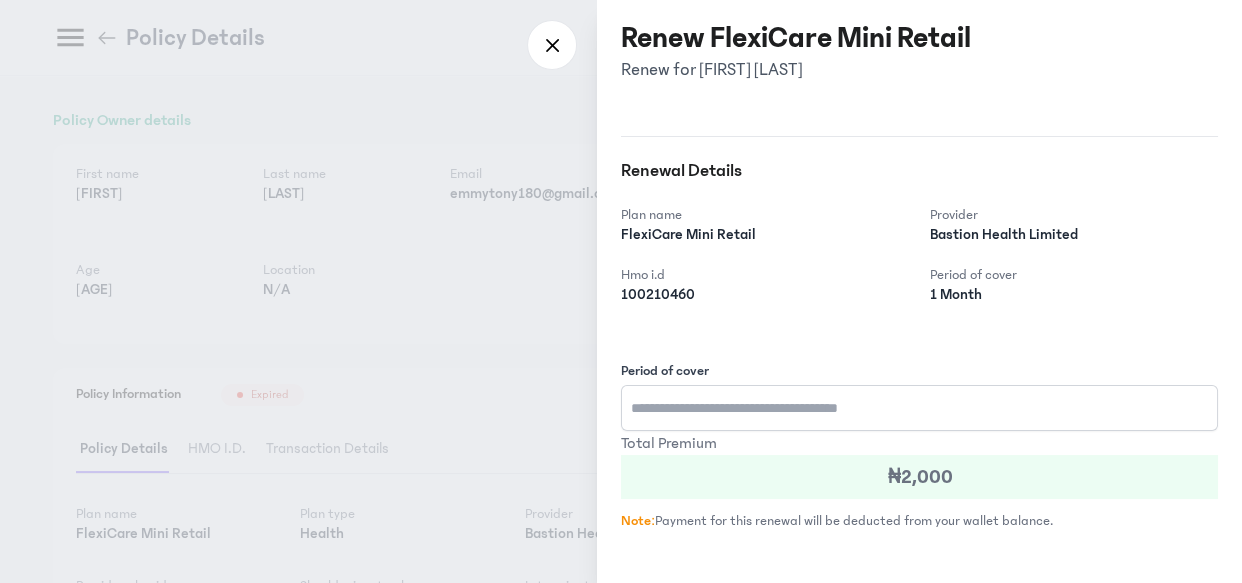 drag, startPoint x: 1240, startPoint y: 491, endPoint x: 1240, endPoint y: 540, distance: 49 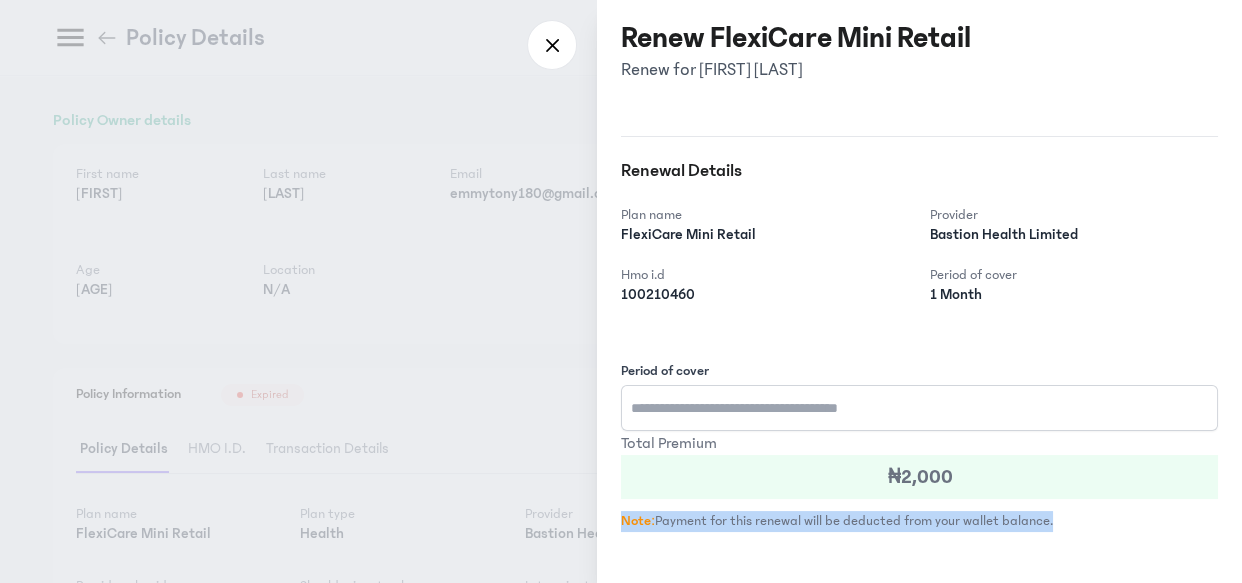 click on "Renew [PRODUCT] Renew for [FIRST] [LAST] Renewal Details Plan name [PRODUCT] Provider [COMPANY] Hmo i.d [NUMBER] Period of cover [DURATION] Period of cover * Total Premium [CURRENCY][AMOUNT] Note:  Payment for this renewal will be deducted from your wallet balance.   Close  Renew" at bounding box center [919, 291] 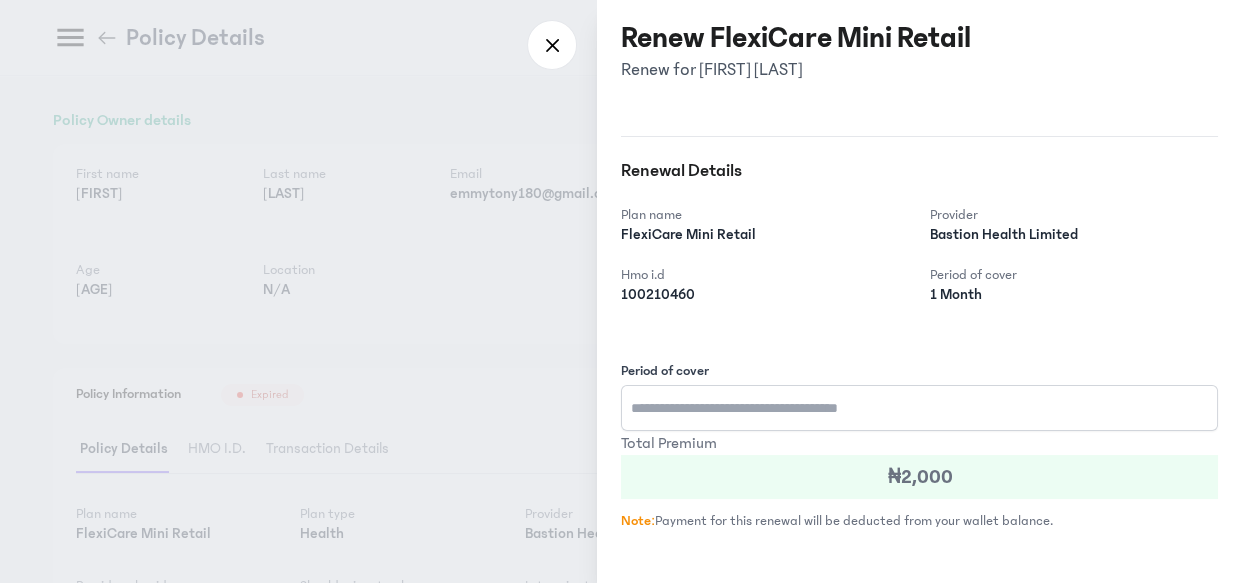 click on "₦2,000" at bounding box center (919, 477) 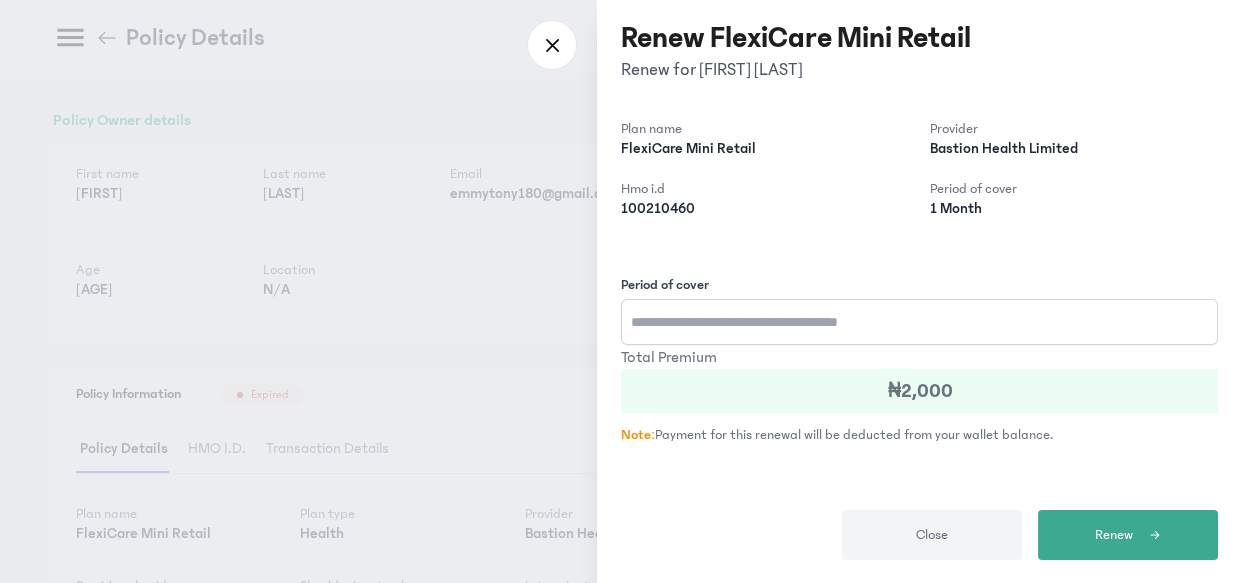 scroll, scrollTop: 87, scrollLeft: 0, axis: vertical 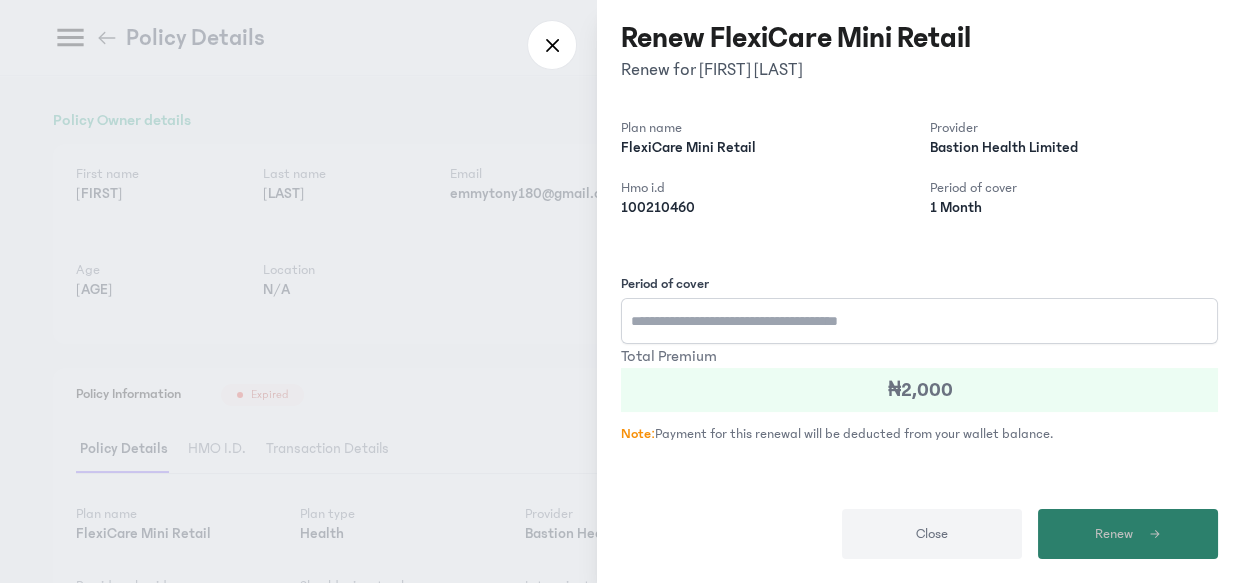 click on "Renew" at bounding box center (1114, 534) 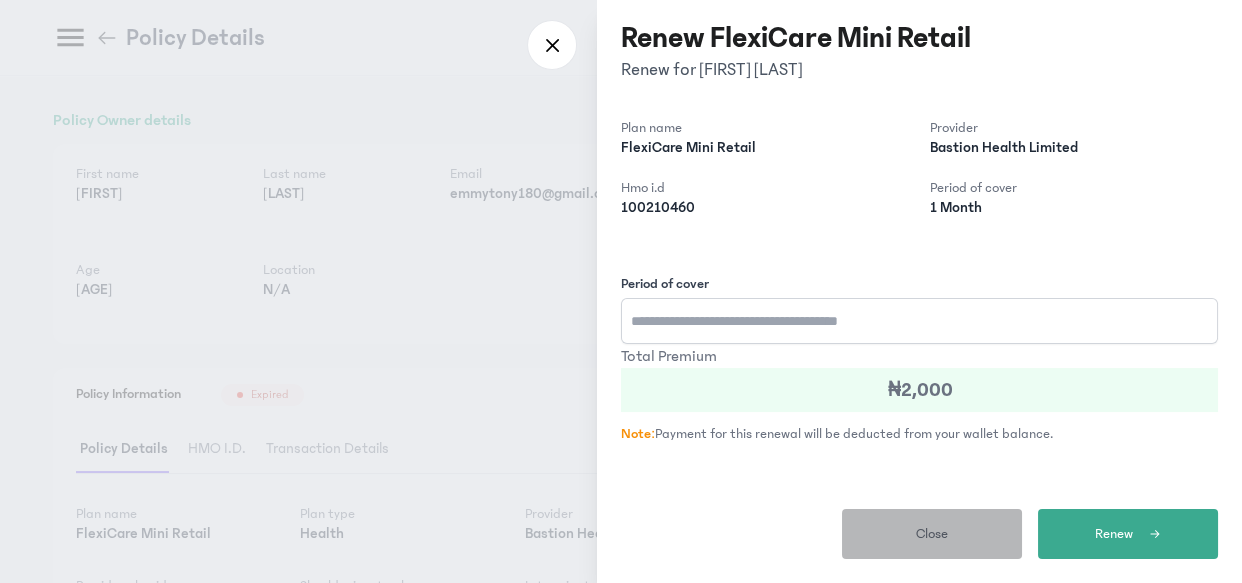 click on "Close" at bounding box center [932, 534] 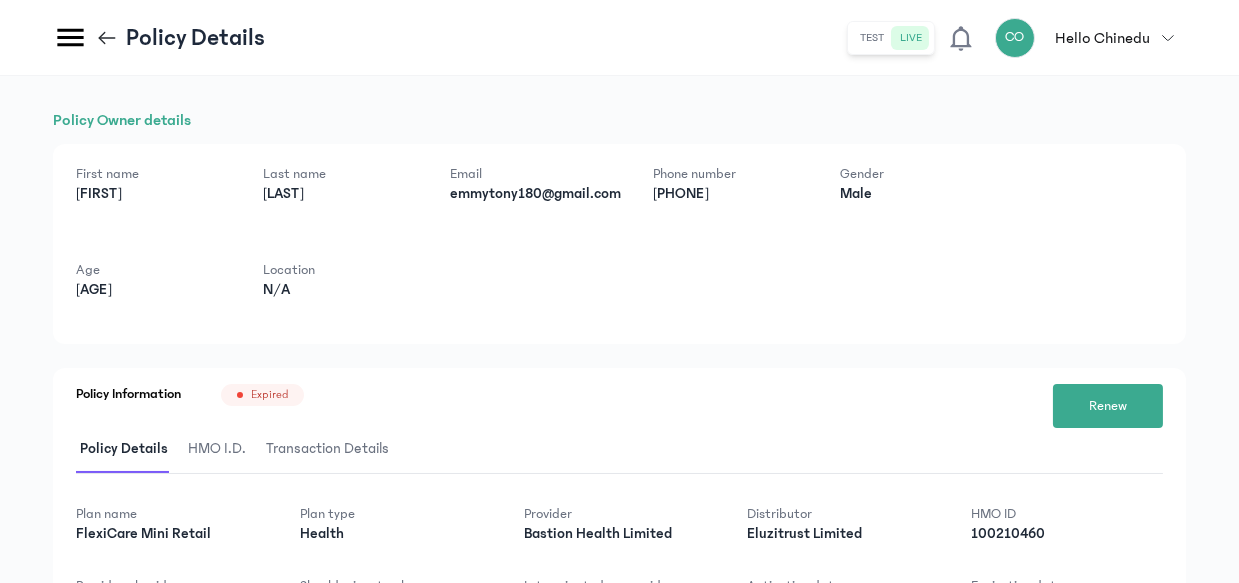 click 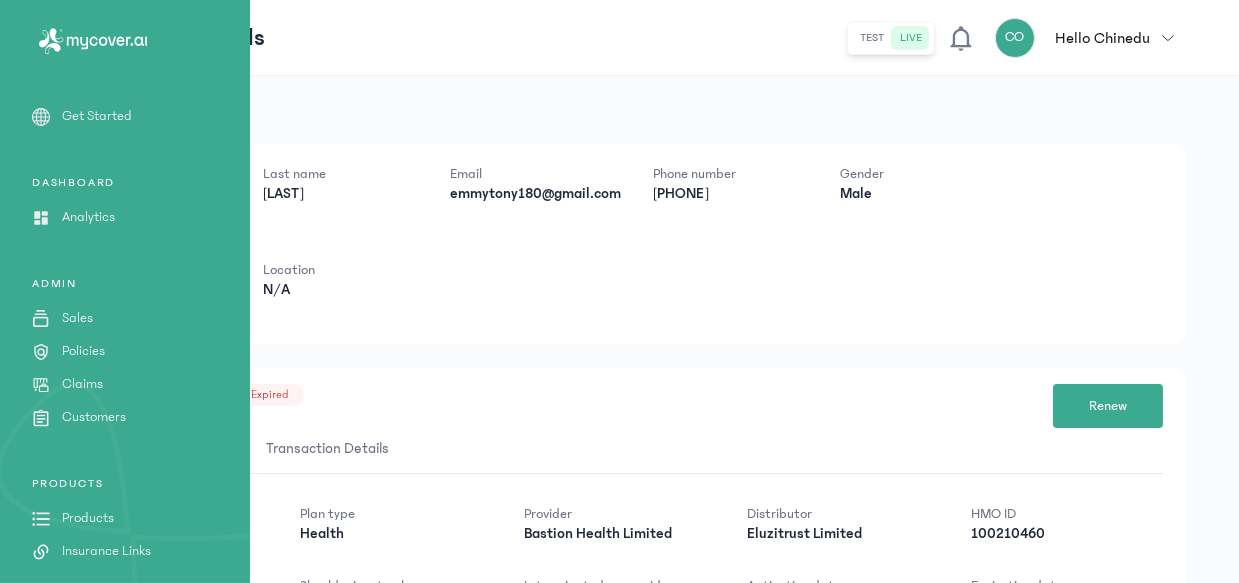 click on "Get Started" at bounding box center [97, 116] 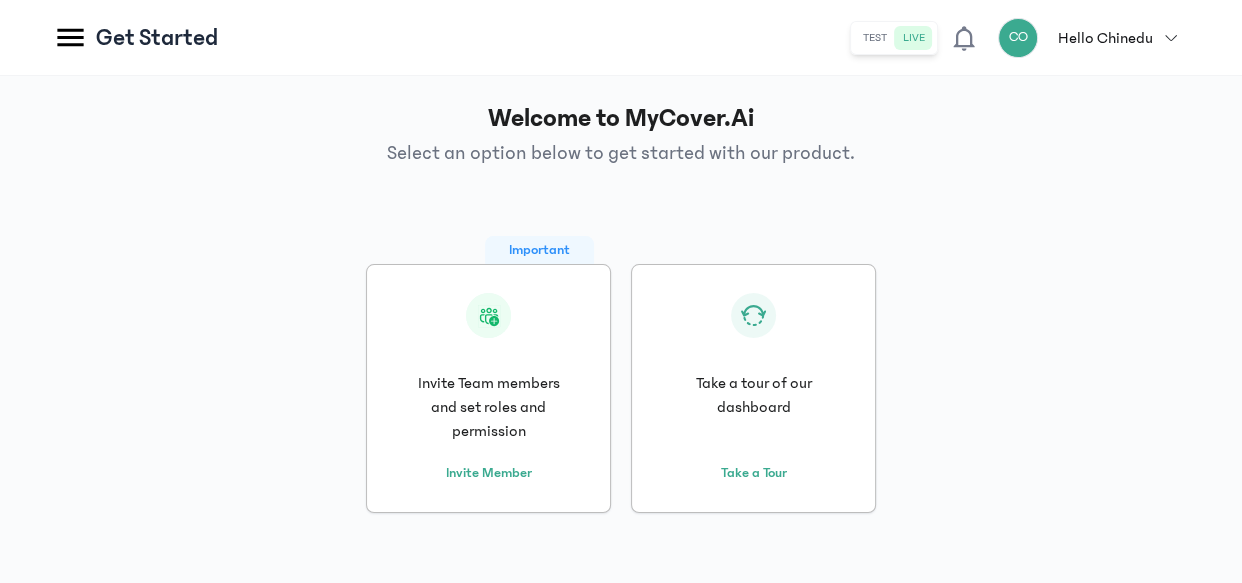 click 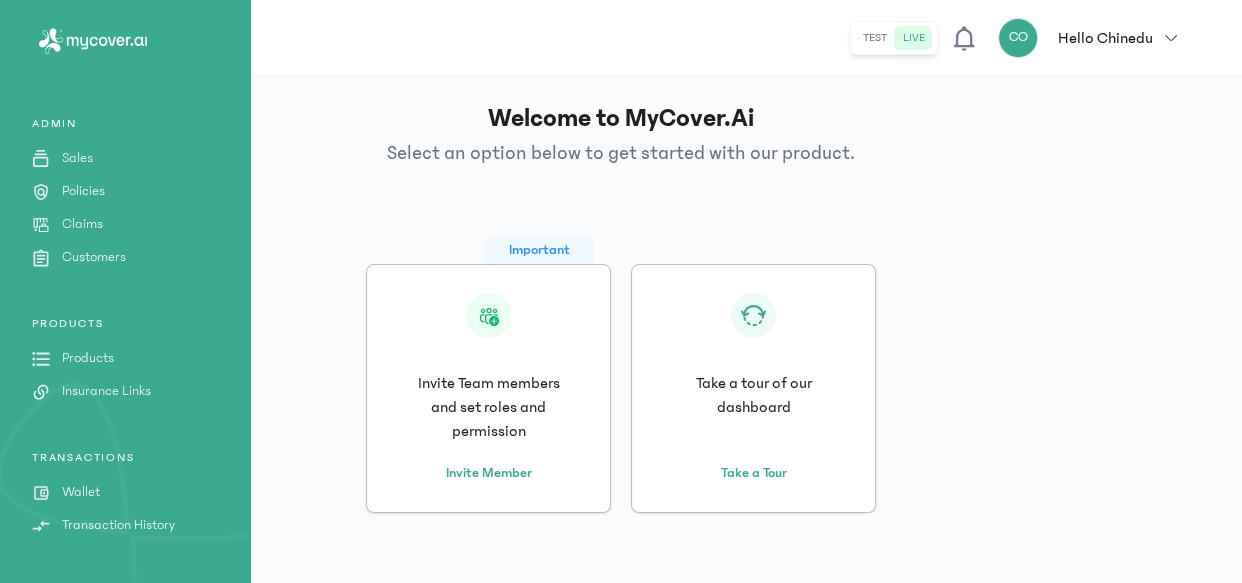 scroll, scrollTop: 169, scrollLeft: 0, axis: vertical 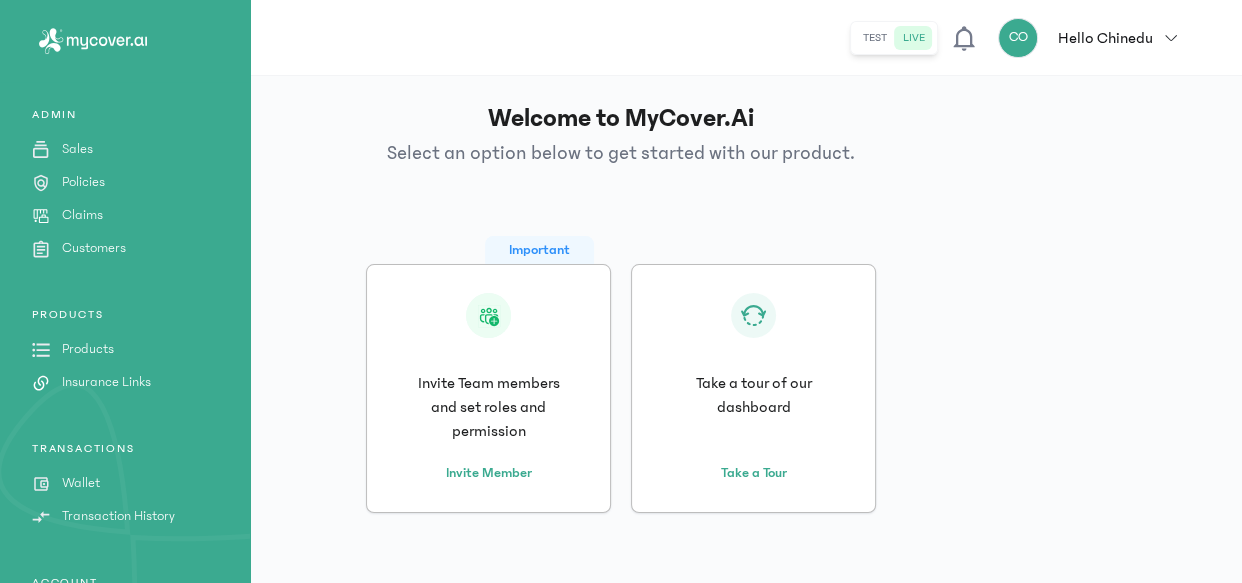 click on "Wallet" at bounding box center (81, 483) 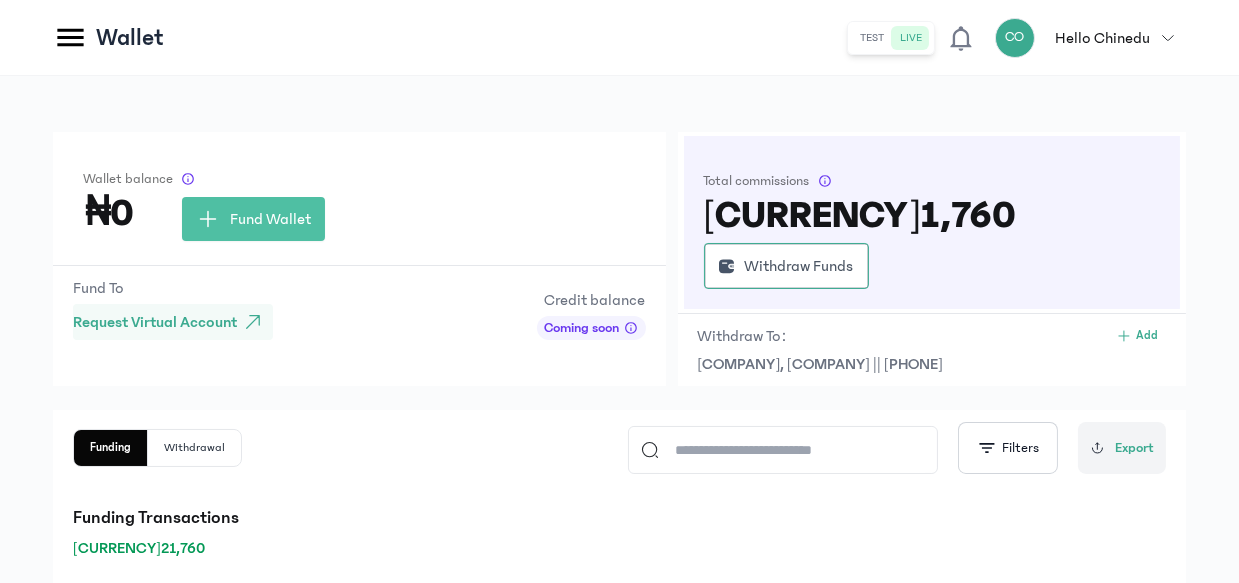 click on "Request Virtual Account" 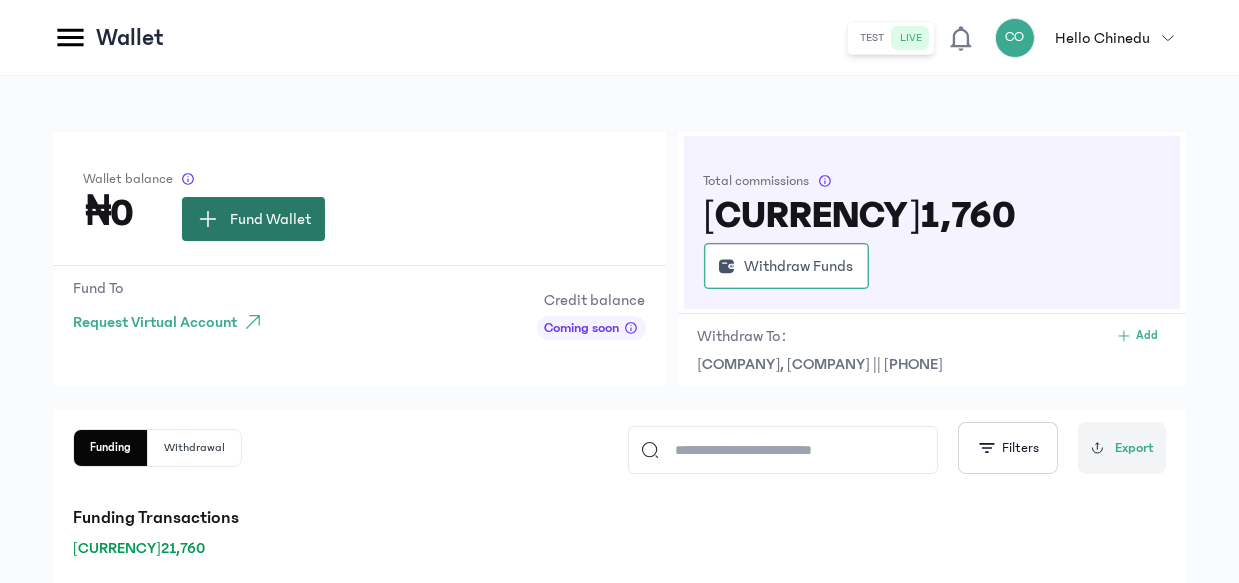 click on "Fund Wallet" 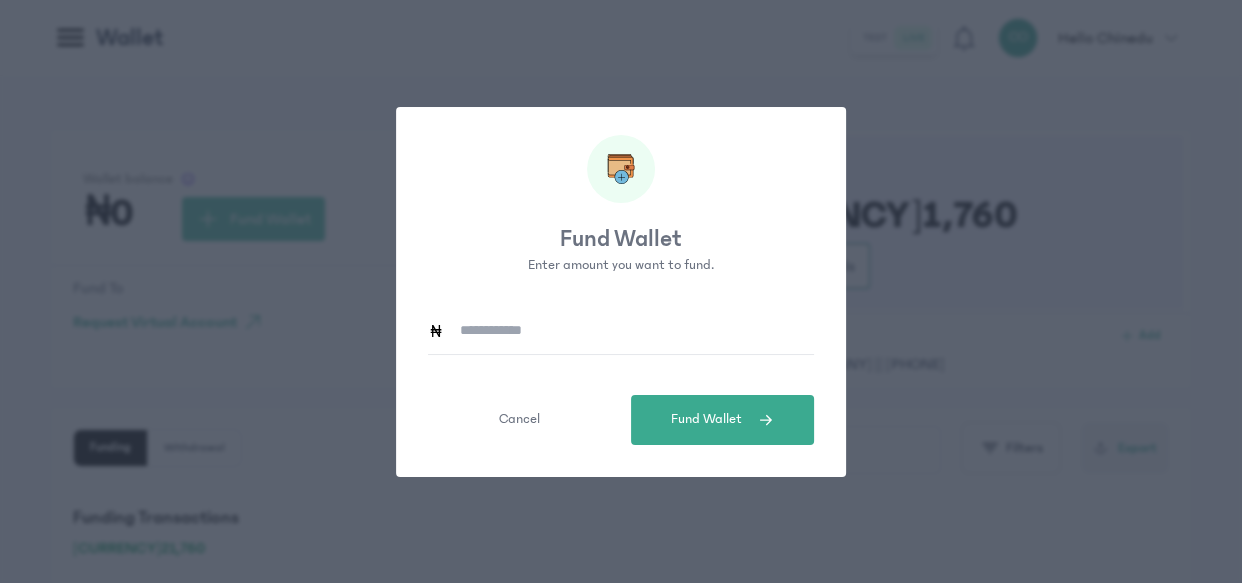 click 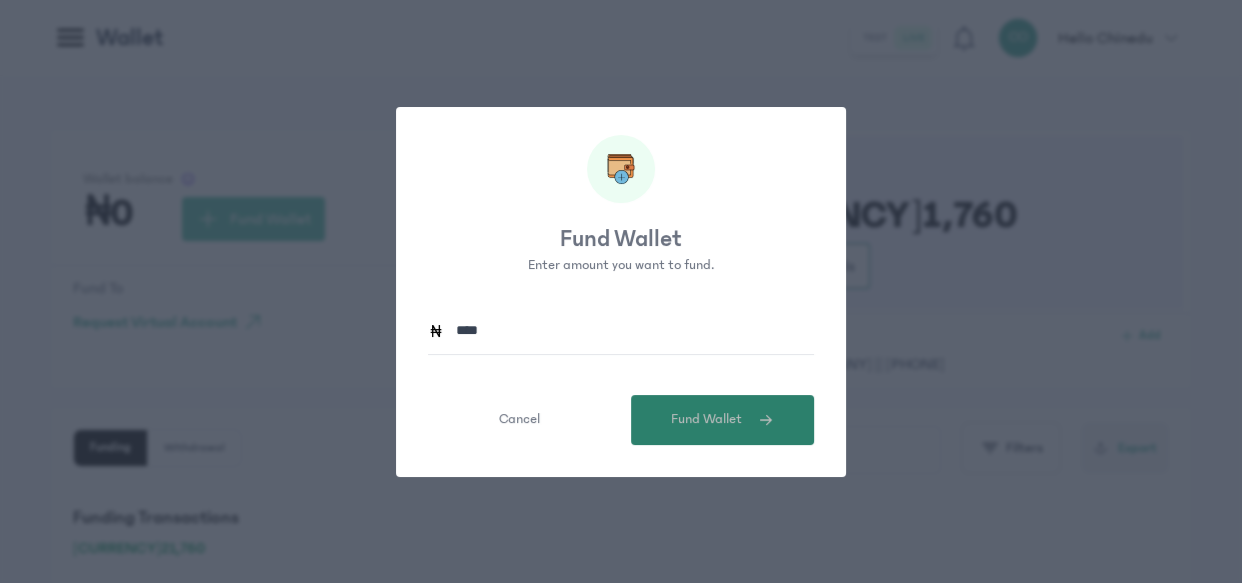 type on "*****" 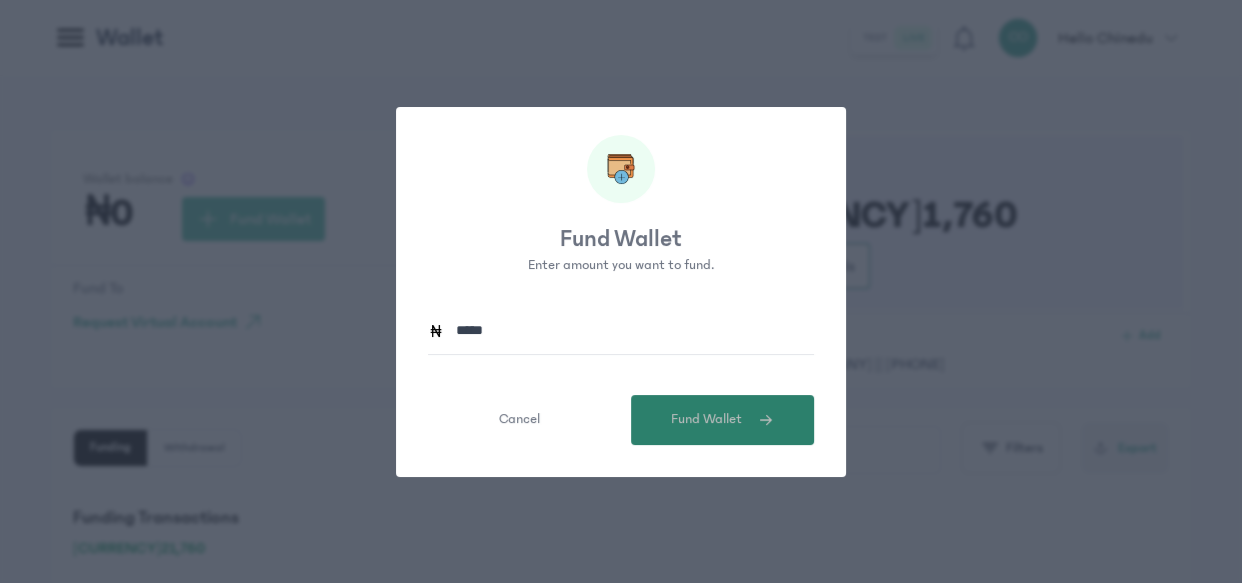 click at bounding box center [758, 420] 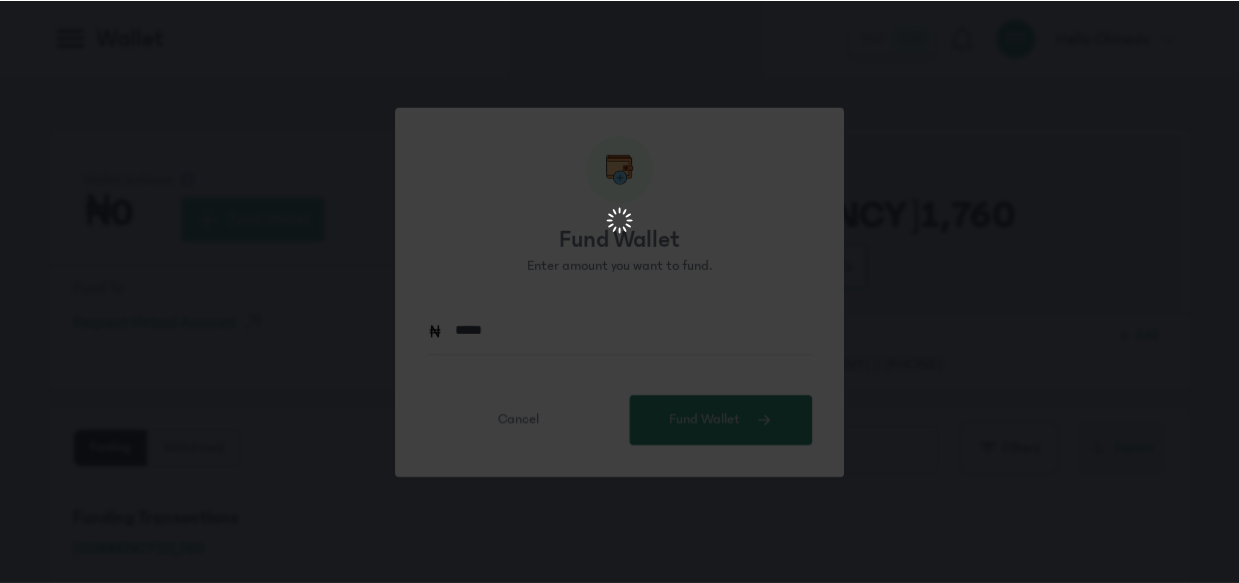 scroll, scrollTop: 0, scrollLeft: 0, axis: both 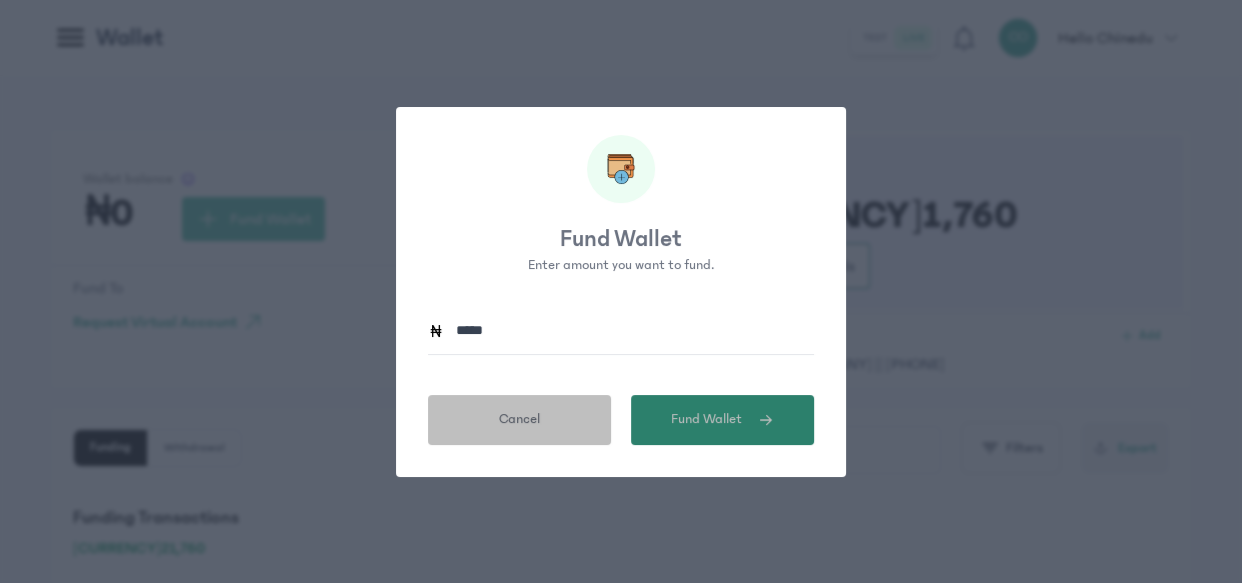 click on "Cancel" at bounding box center [519, 419] 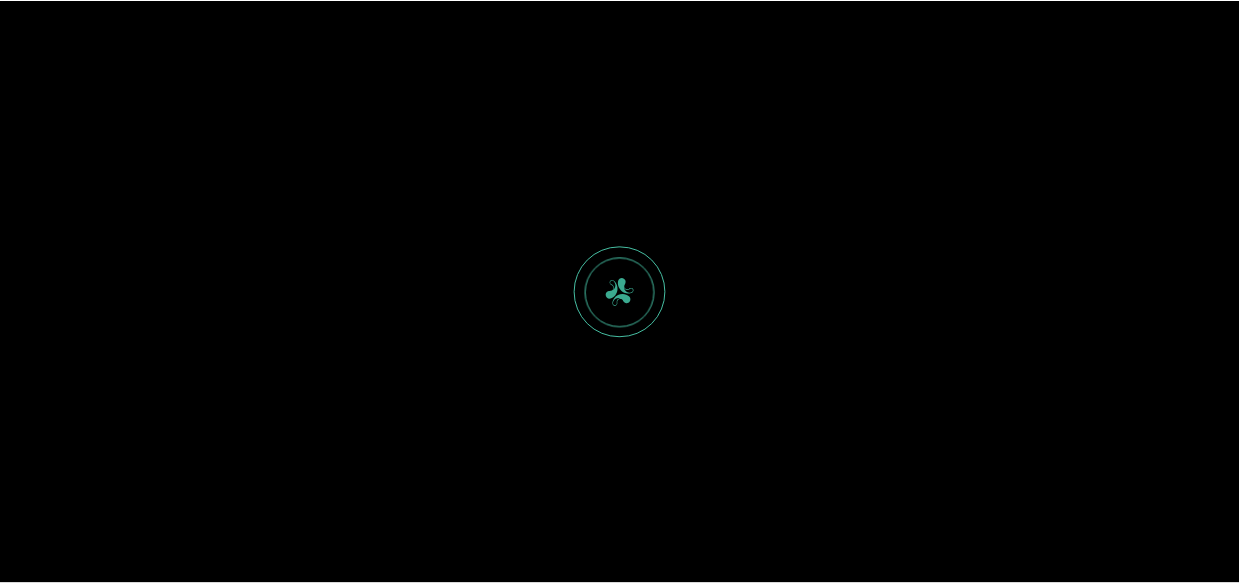 scroll, scrollTop: 0, scrollLeft: 0, axis: both 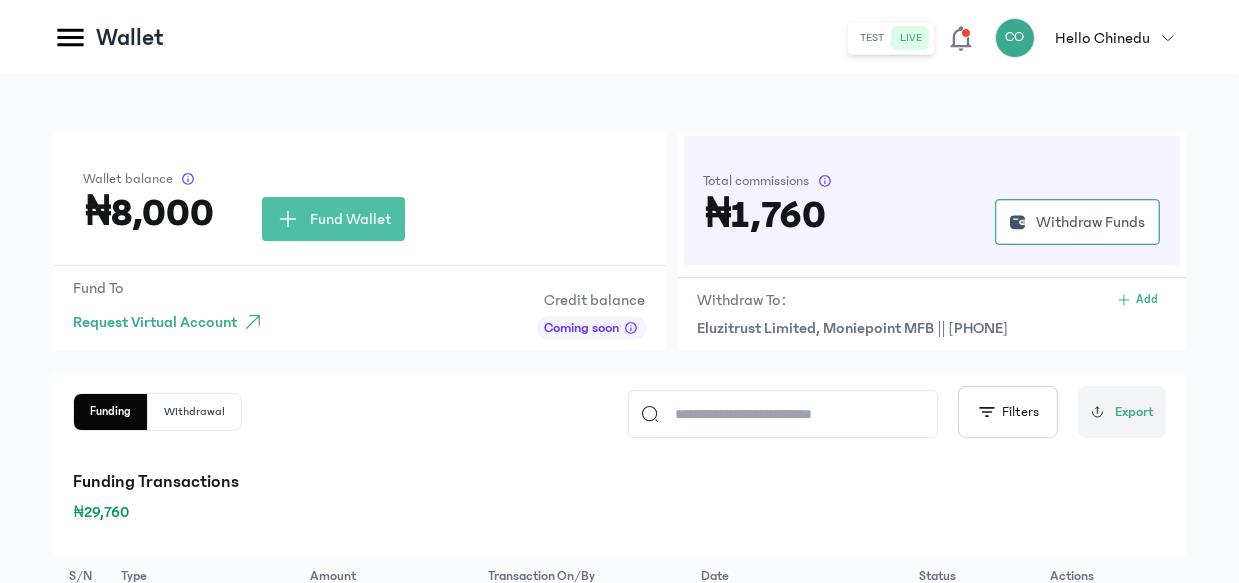 click on "Wallet test live
CO  Hello [FIRST]
[FIRST] [LAST] [EMAIL] admin my profile logout" at bounding box center [619, 38] 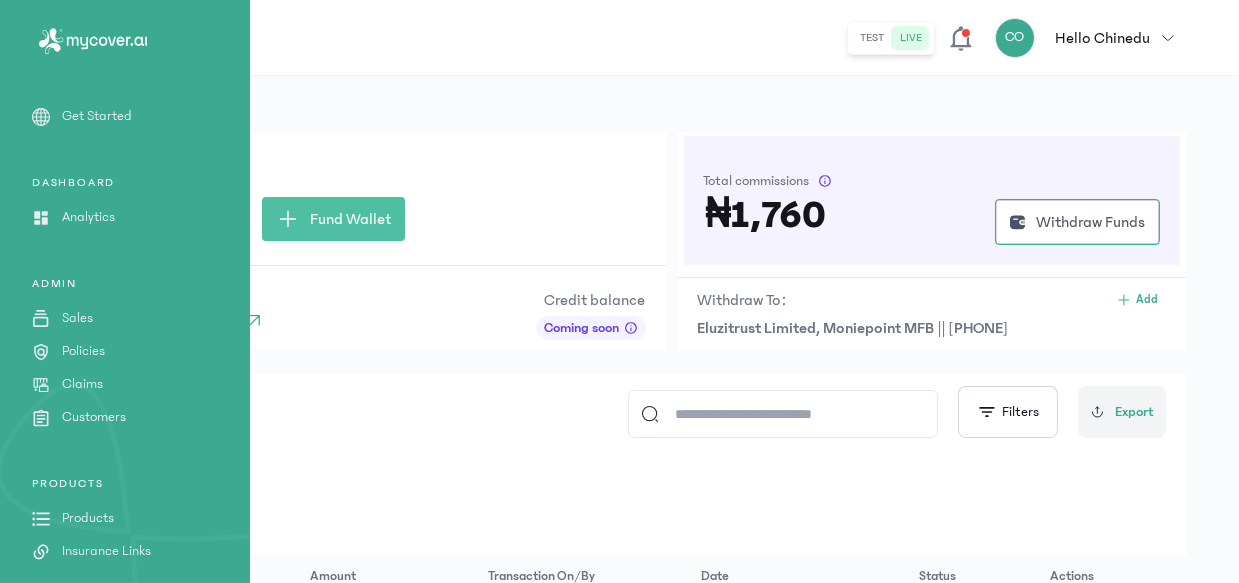 click on "Policies" at bounding box center (83, 351) 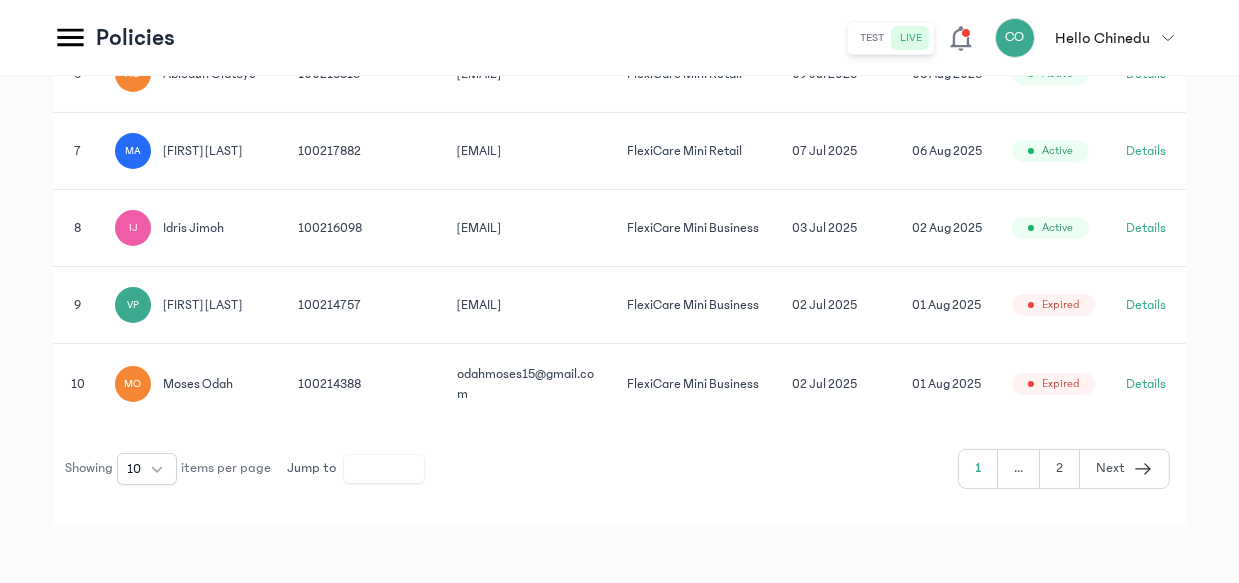 scroll, scrollTop: 950, scrollLeft: 0, axis: vertical 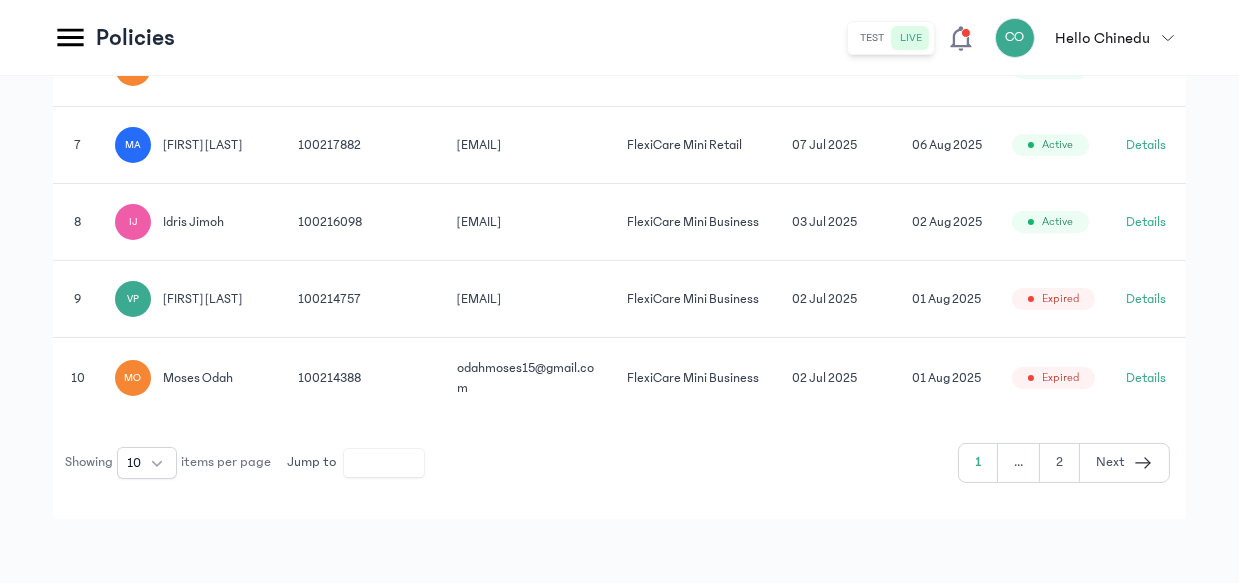 click 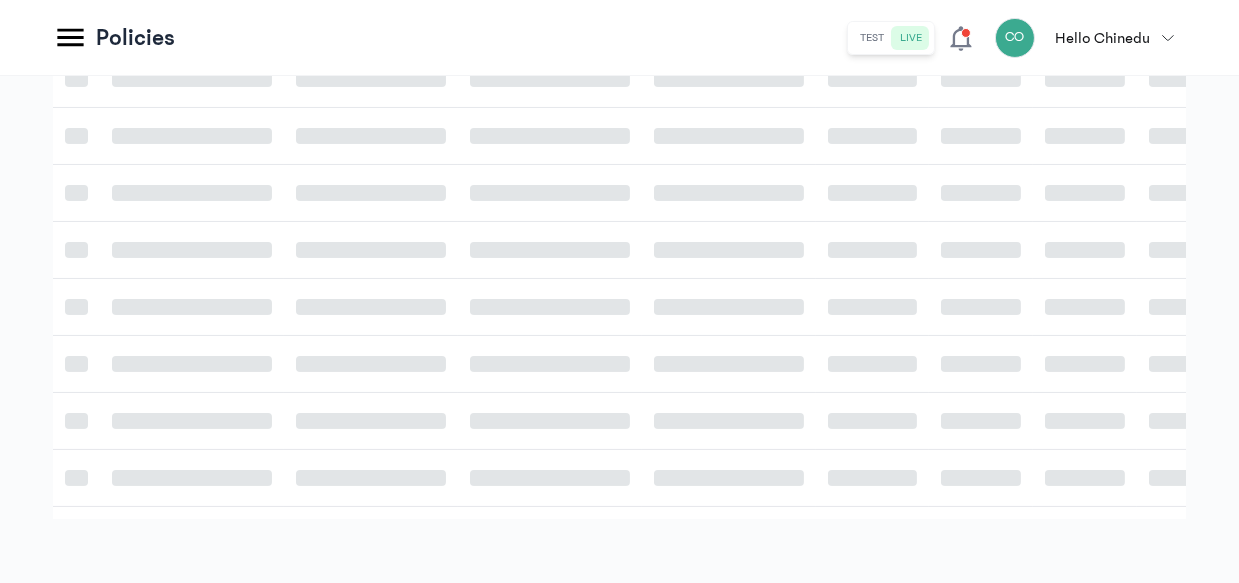 scroll, scrollTop: 307, scrollLeft: 0, axis: vertical 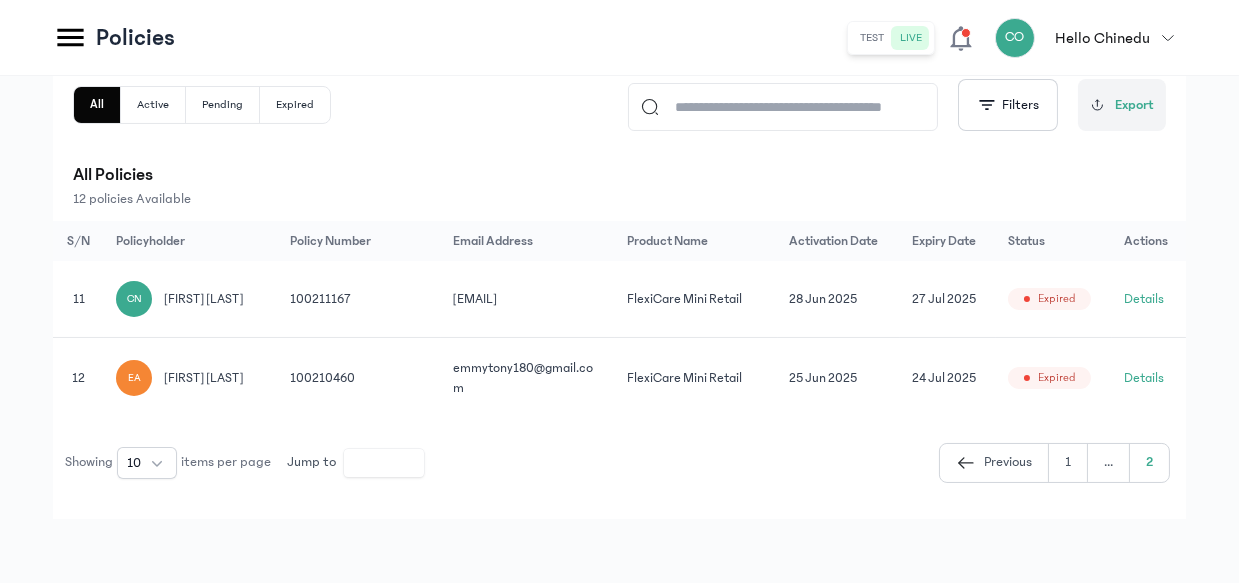 click on "Details" 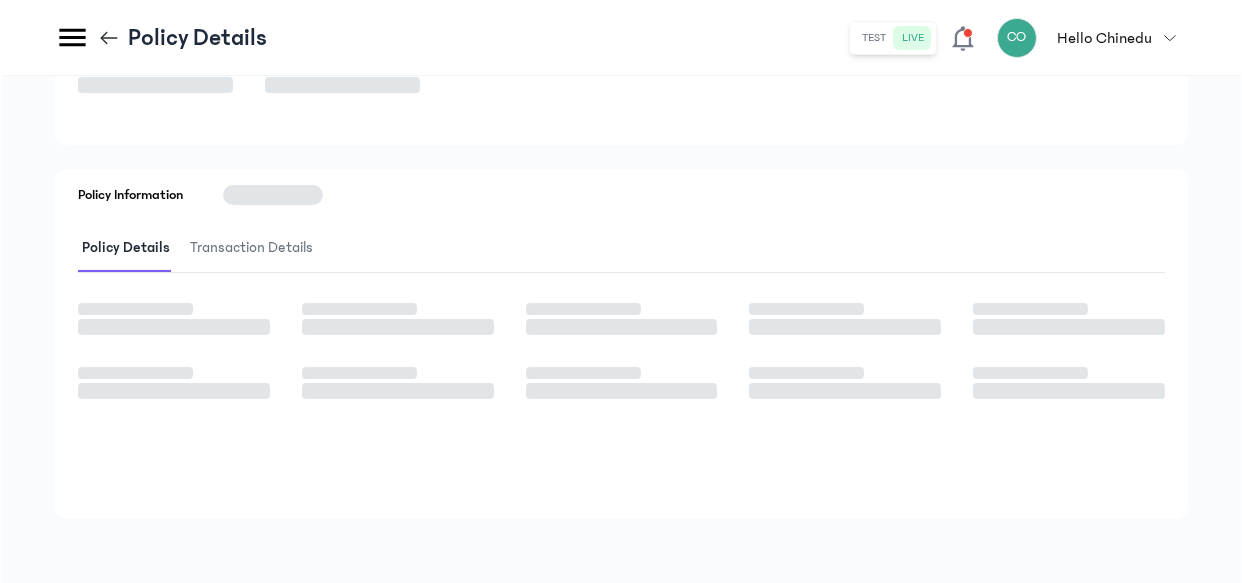 scroll, scrollTop: 0, scrollLeft: 0, axis: both 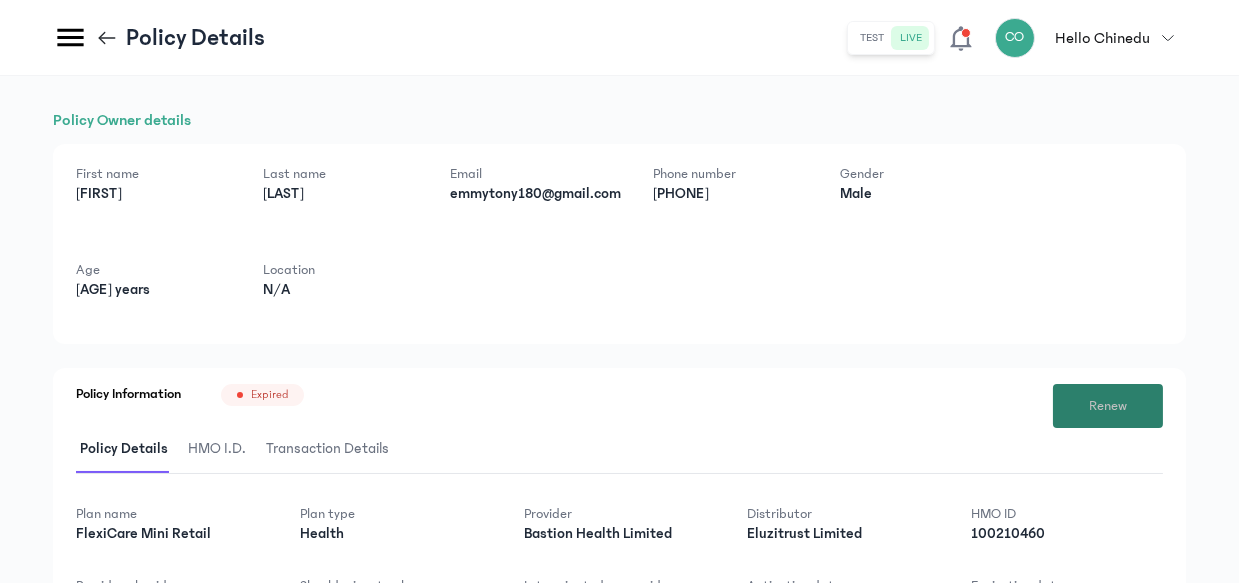 click on "Renew" at bounding box center (1108, 406) 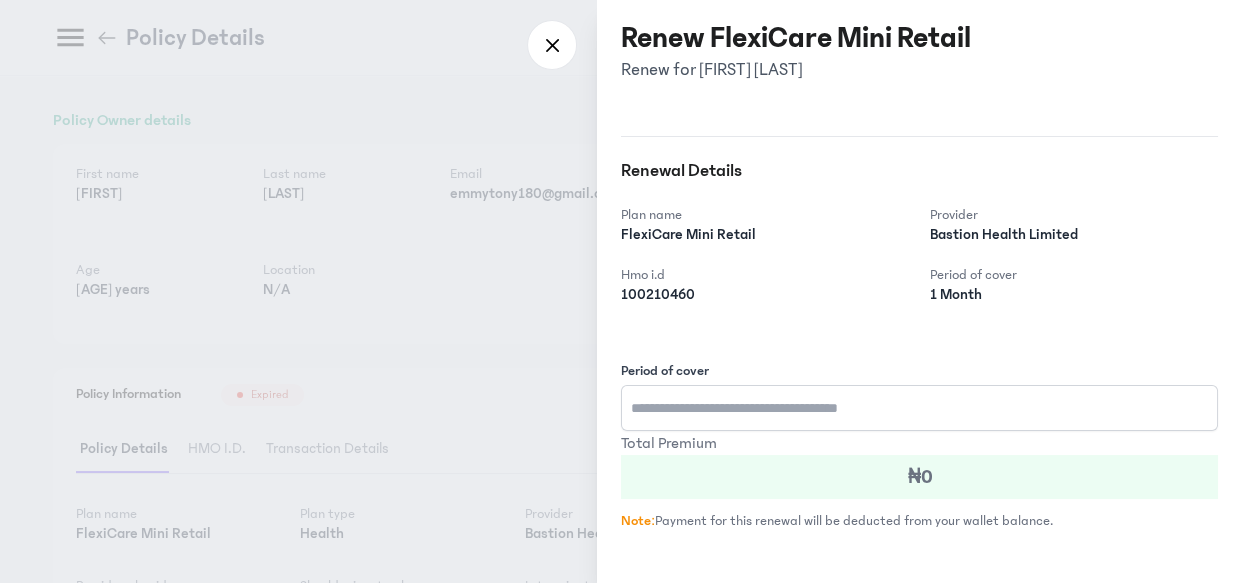 click on "Period of cover" at bounding box center [919, 408] 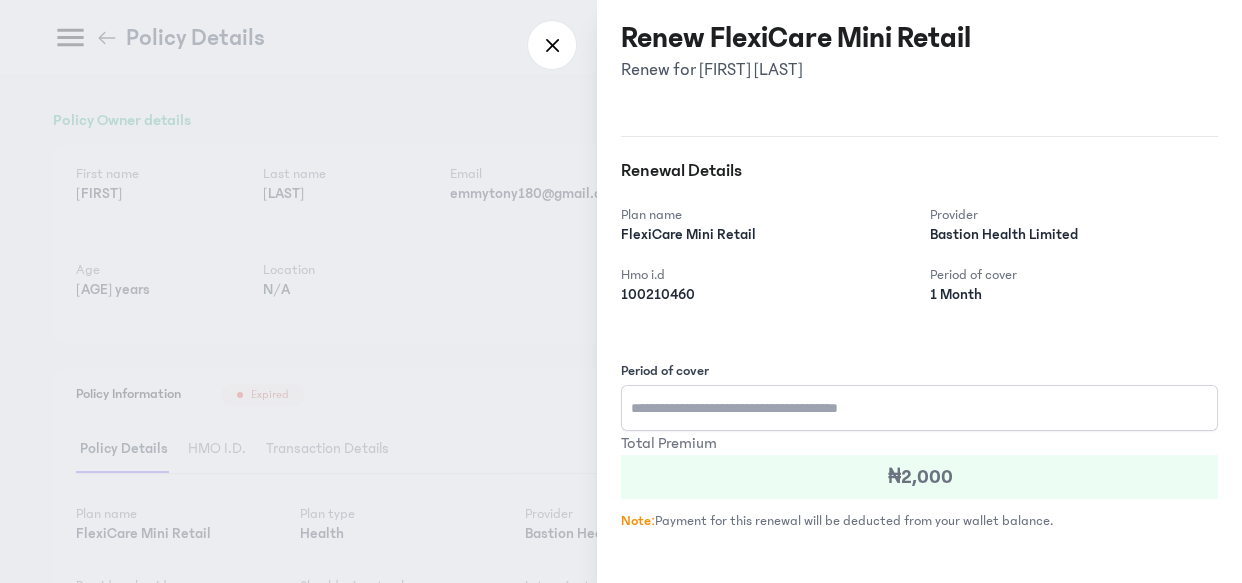 type on "*" 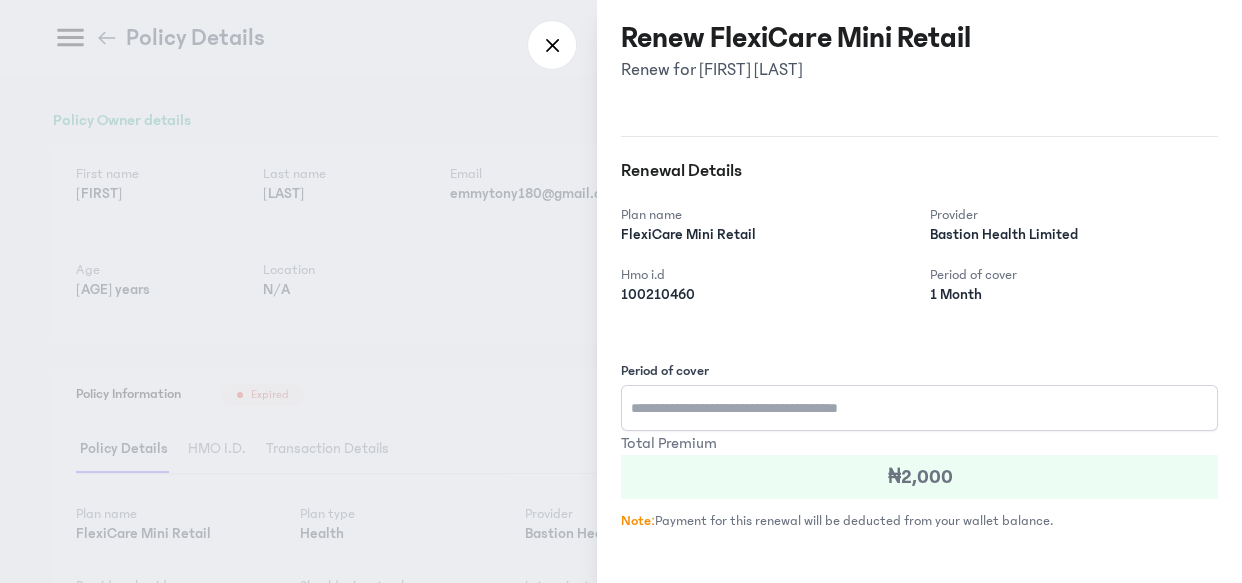 click on "Total Premium" at bounding box center (919, 443) 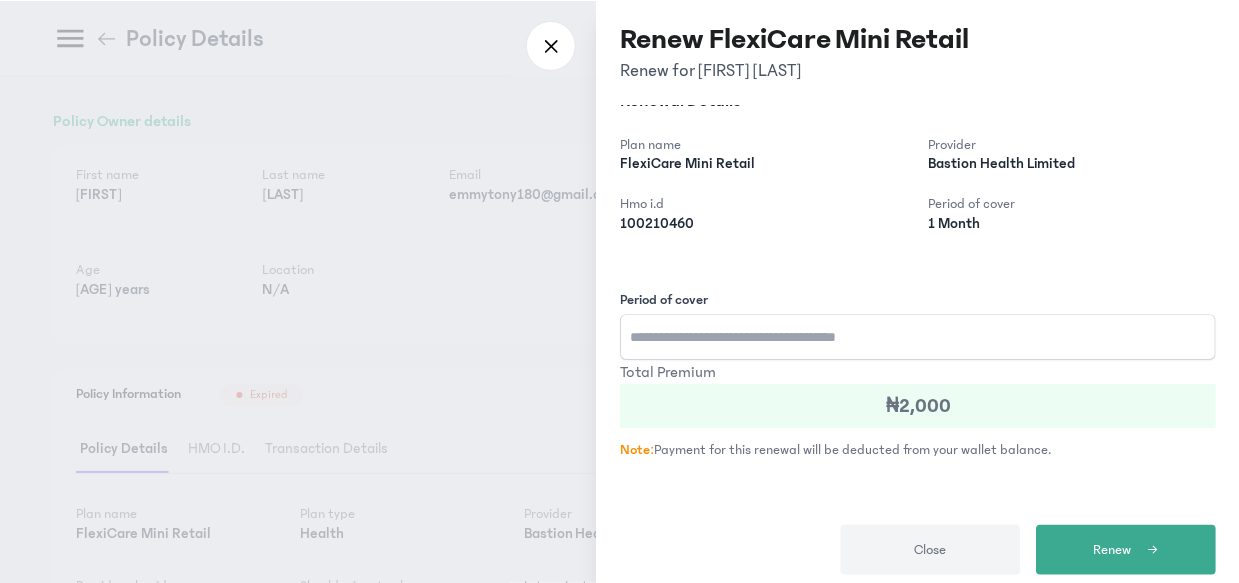 scroll, scrollTop: 87, scrollLeft: 0, axis: vertical 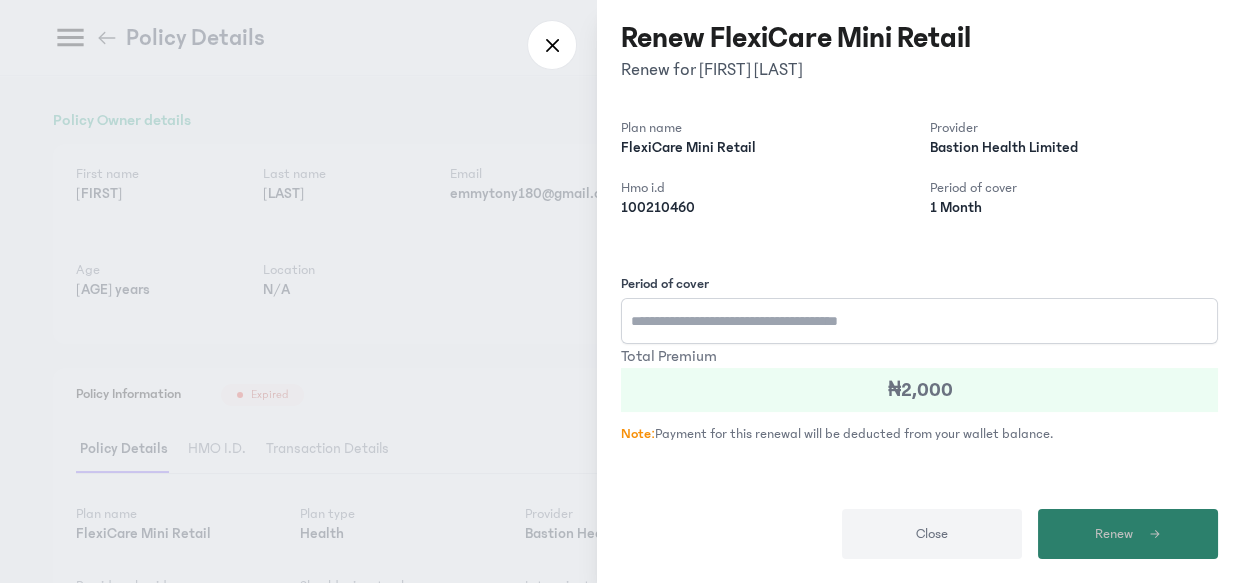 click on "Renew" at bounding box center [1114, 534] 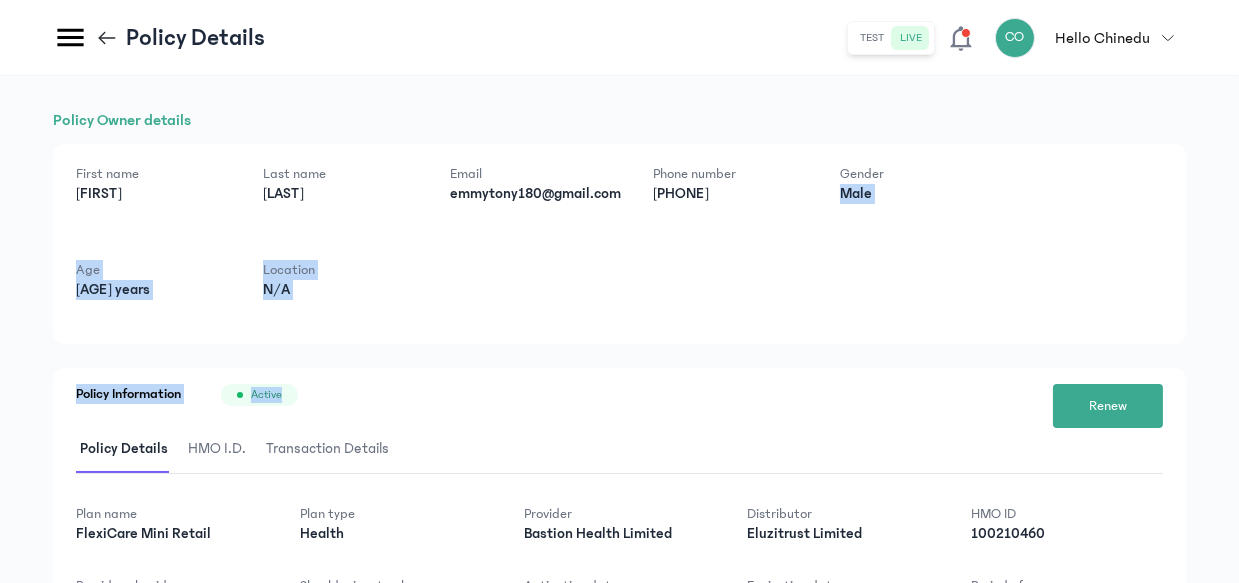 drag, startPoint x: 1238, startPoint y: 400, endPoint x: 1209, endPoint y: 162, distance: 239.7603 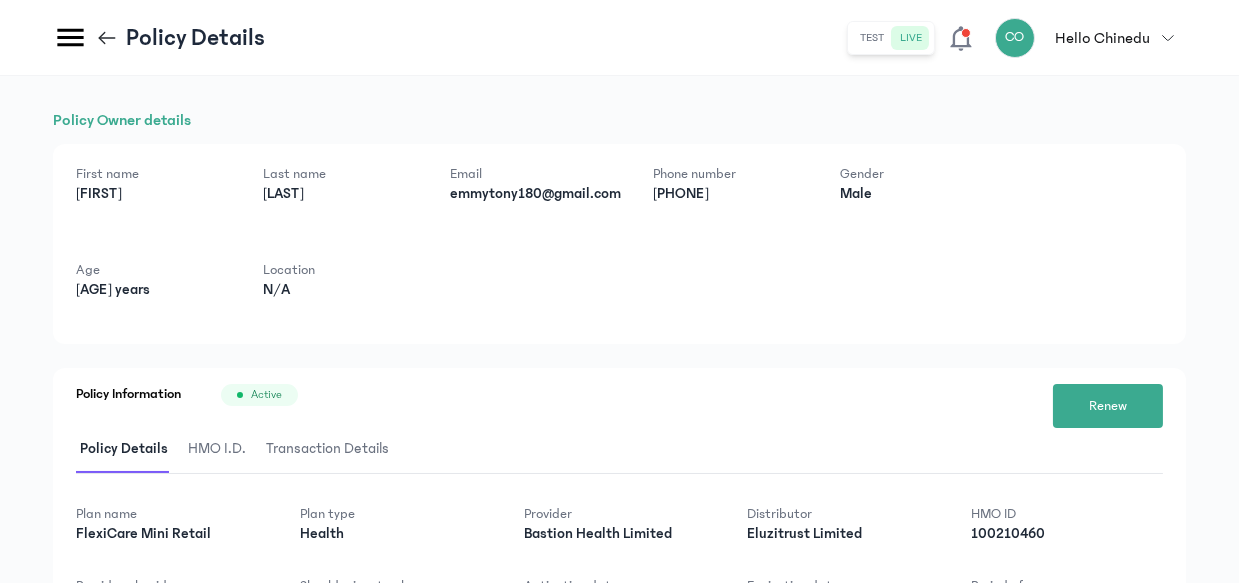 click 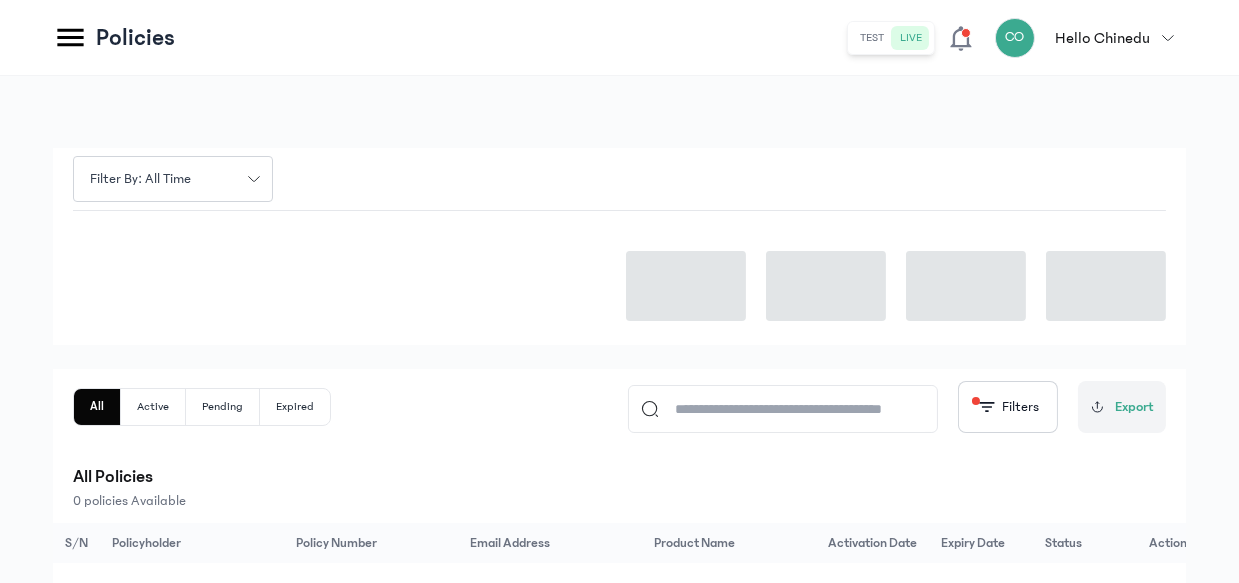 scroll, scrollTop: 307, scrollLeft: 0, axis: vertical 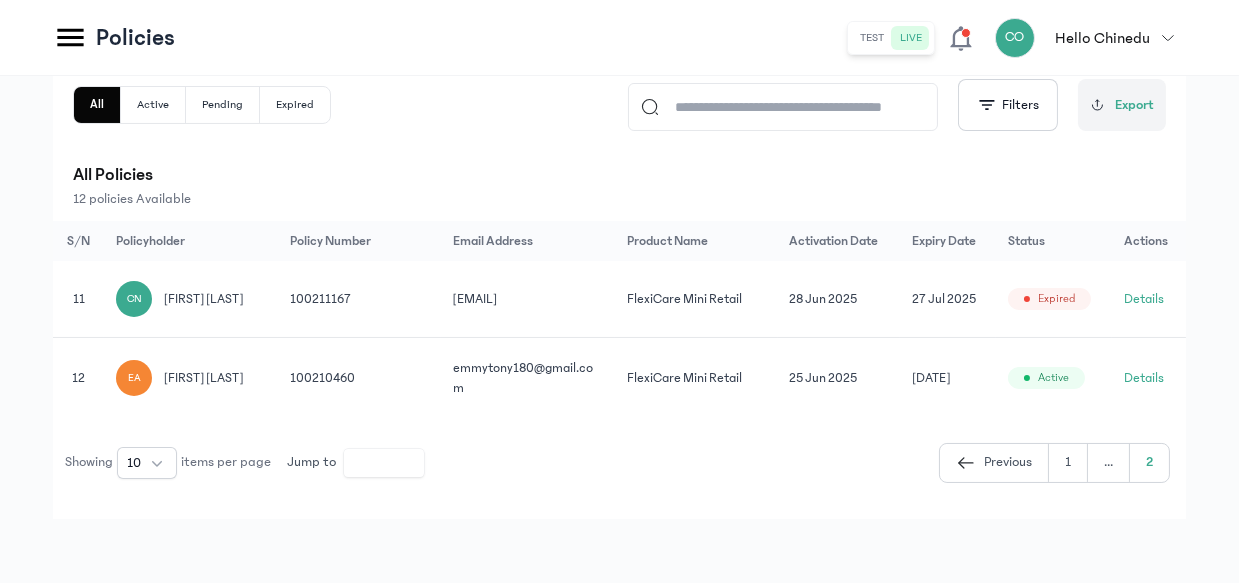 click 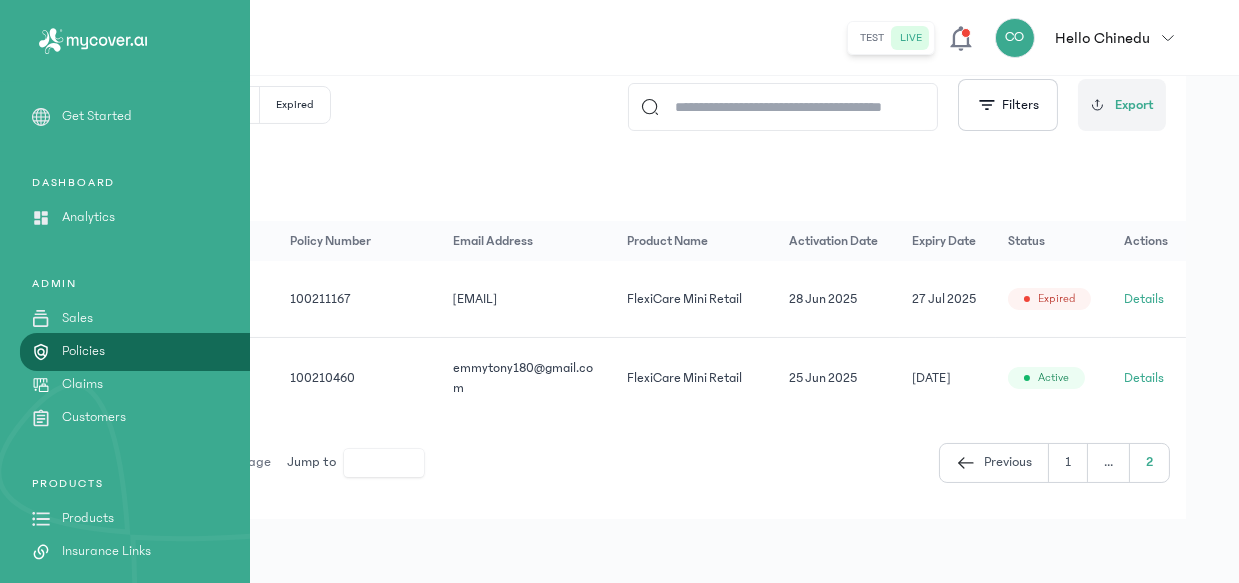 click on "Get Started" at bounding box center (97, 116) 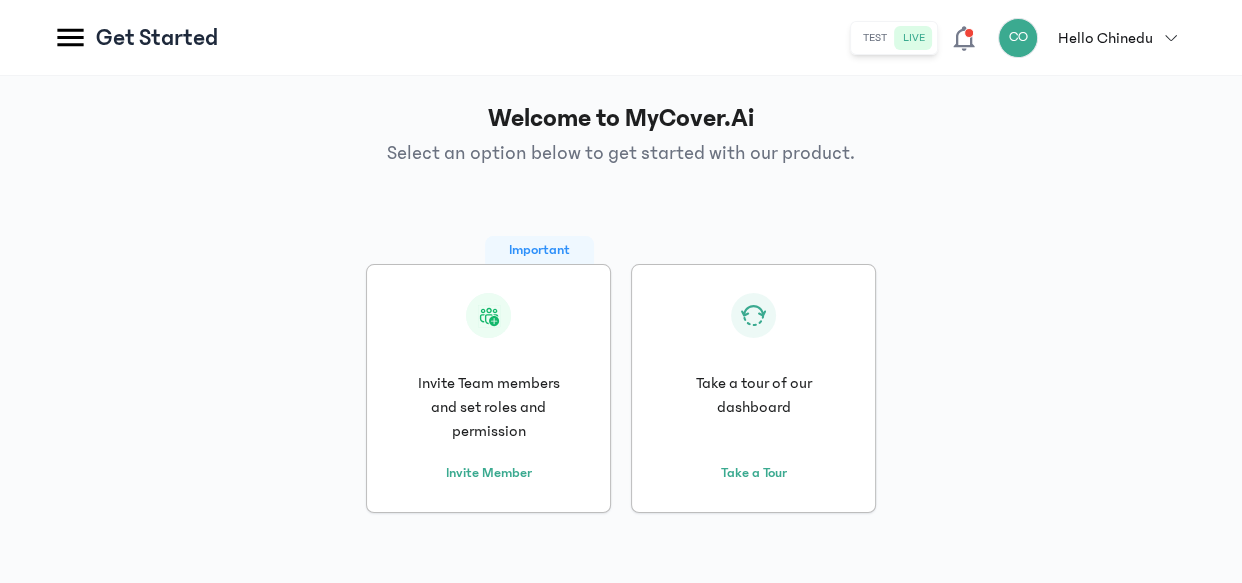 click 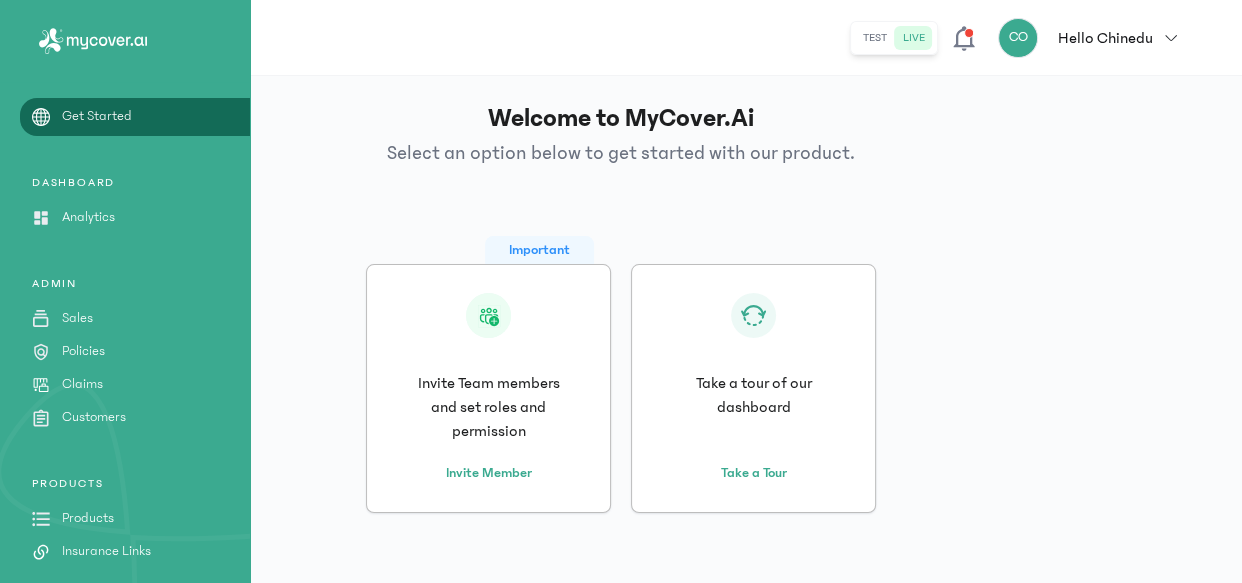 click on "Analytics" at bounding box center [88, 217] 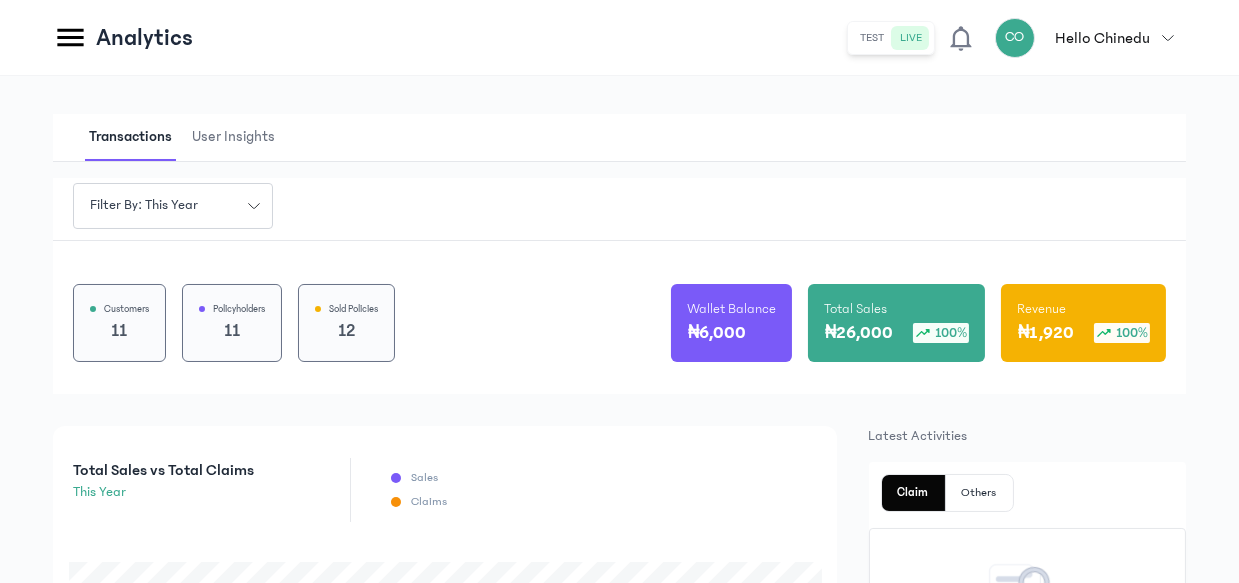 scroll, scrollTop: 0, scrollLeft: 0, axis: both 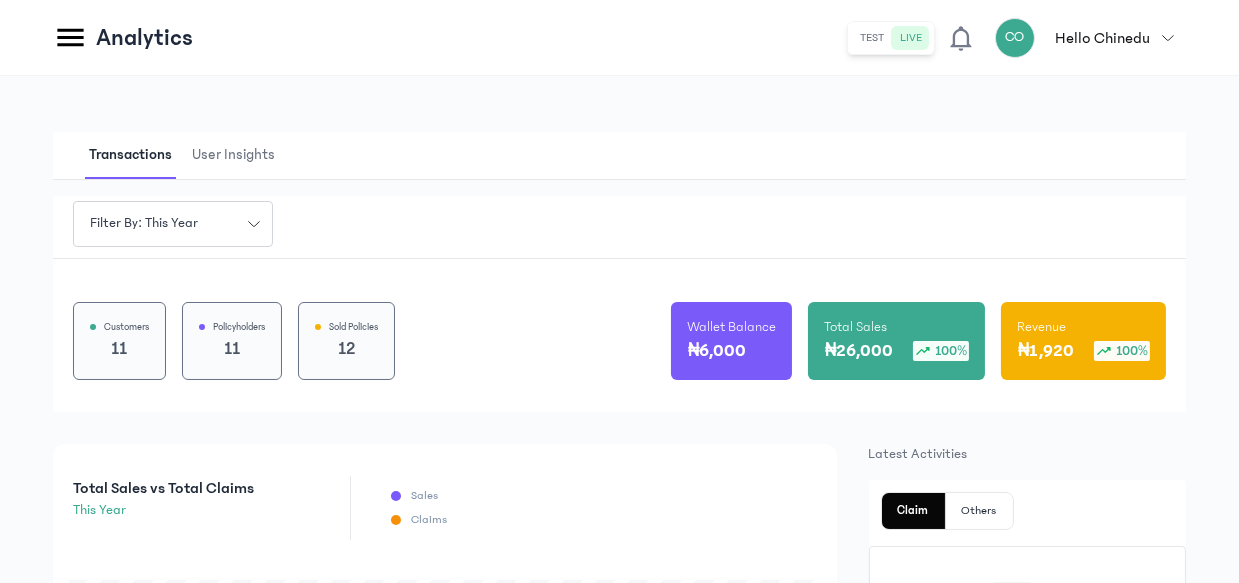 click 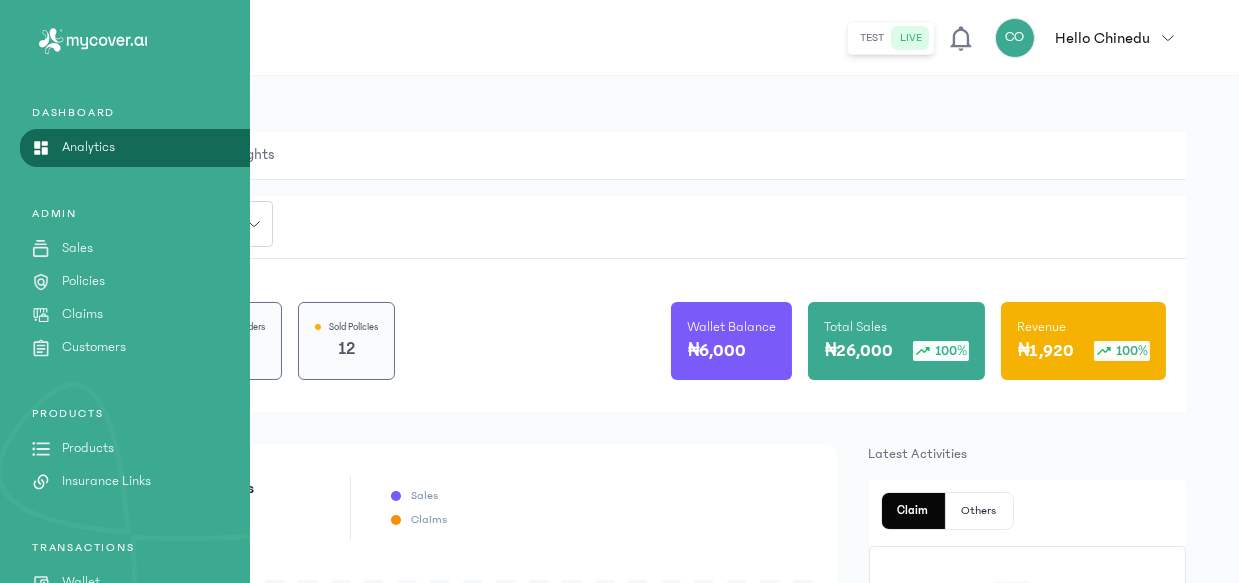 scroll, scrollTop: 143, scrollLeft: 0, axis: vertical 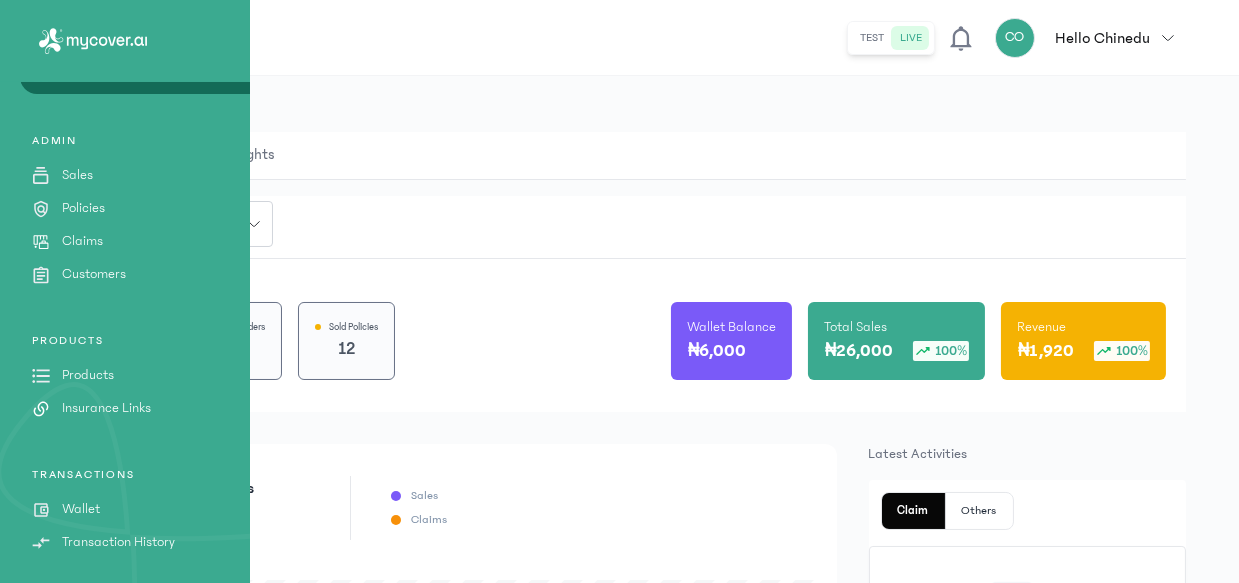 click on "Customers" at bounding box center [94, 274] 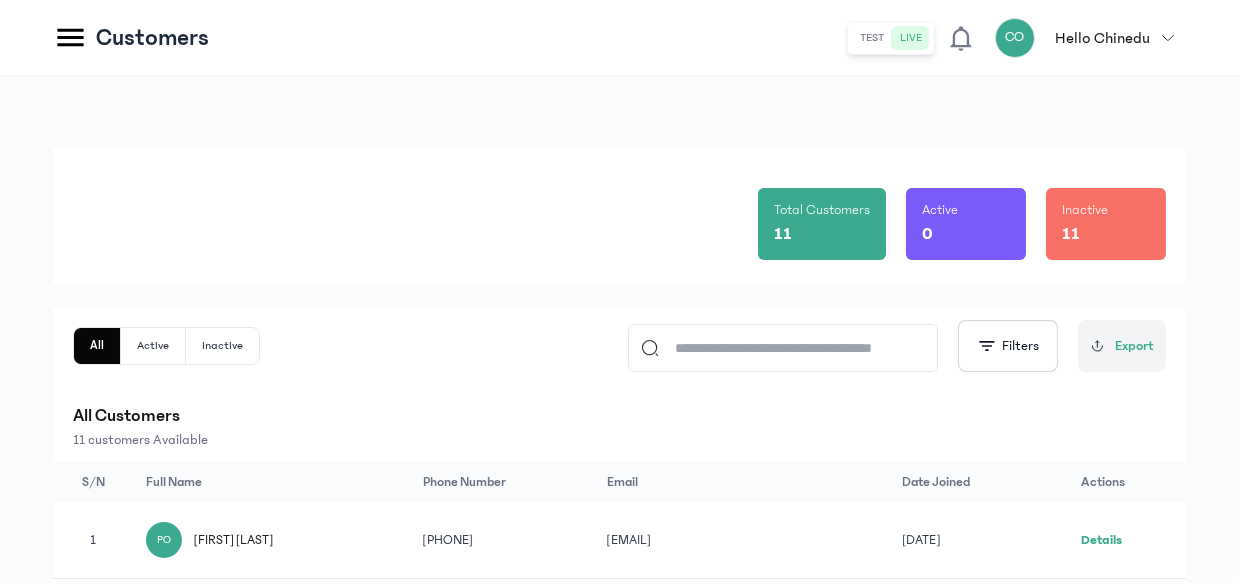 click 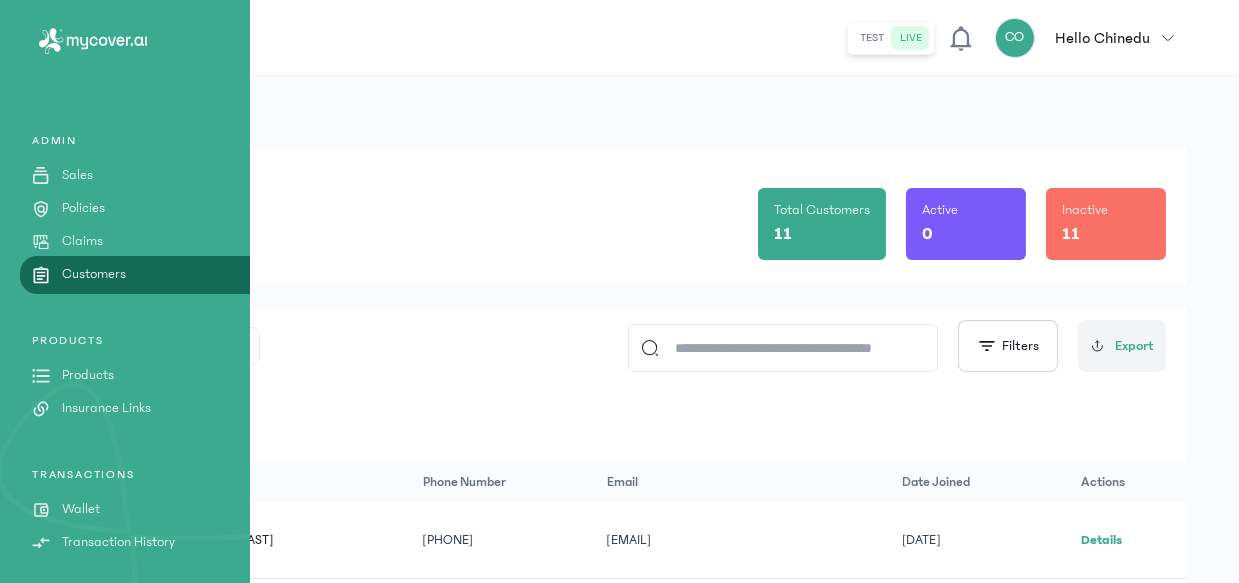 click on "Policies" at bounding box center (83, 208) 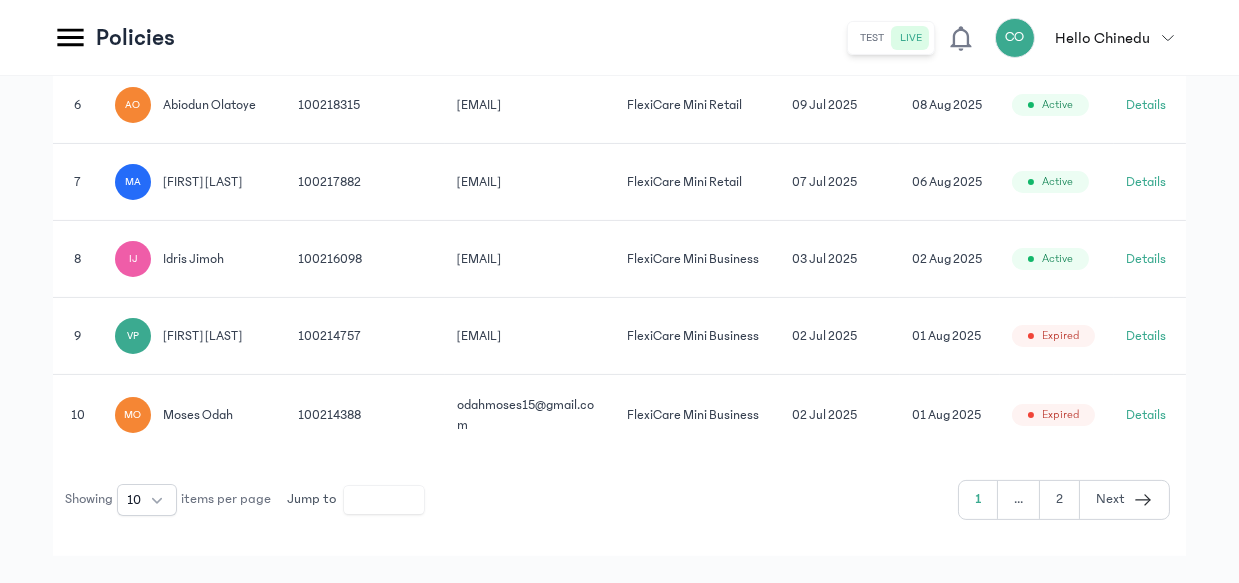 scroll, scrollTop: 950, scrollLeft: 0, axis: vertical 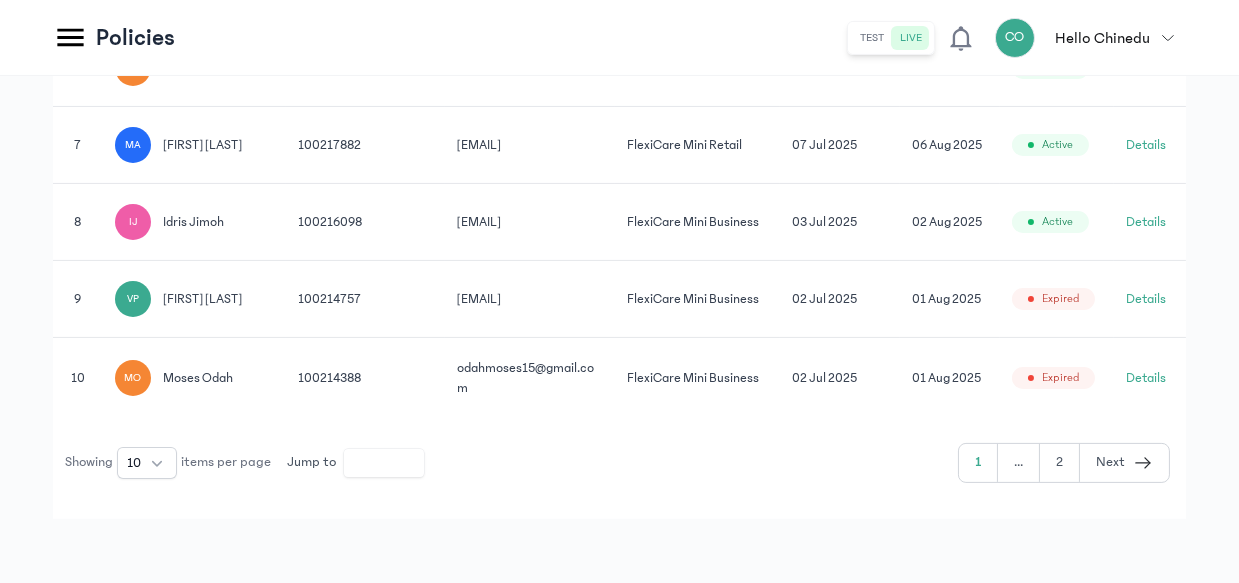 click 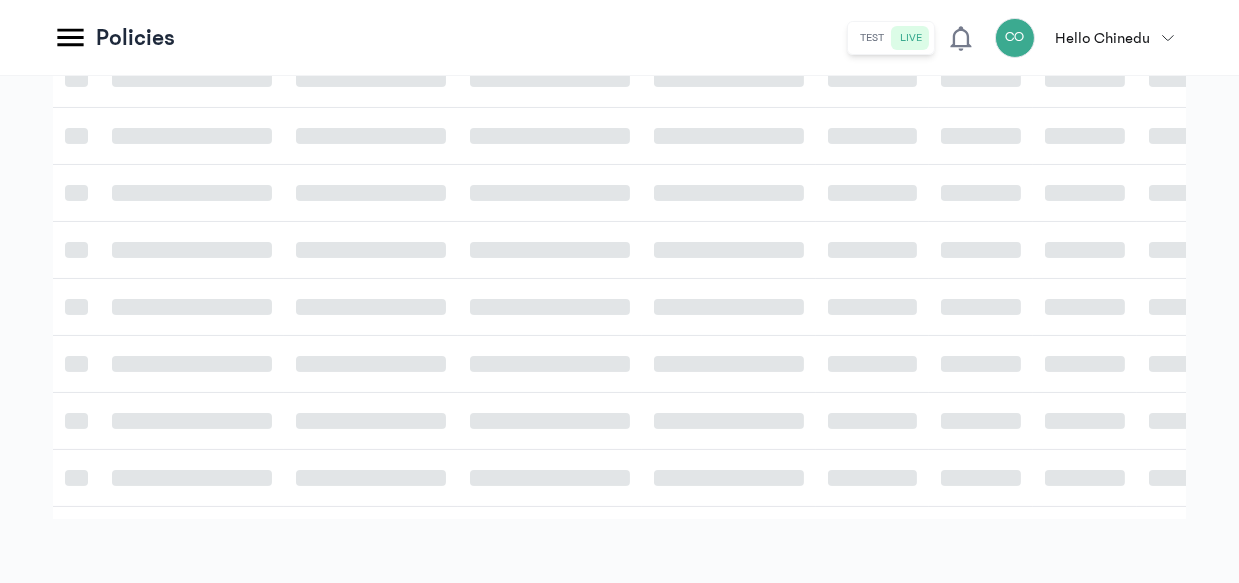 scroll, scrollTop: 307, scrollLeft: 0, axis: vertical 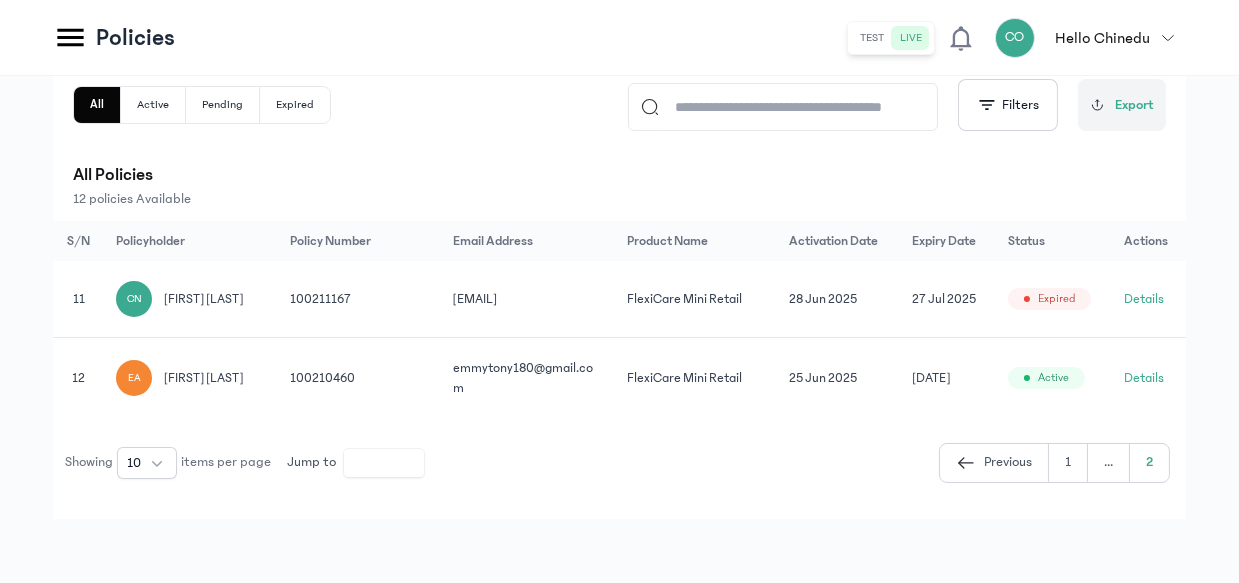 click on "Details" 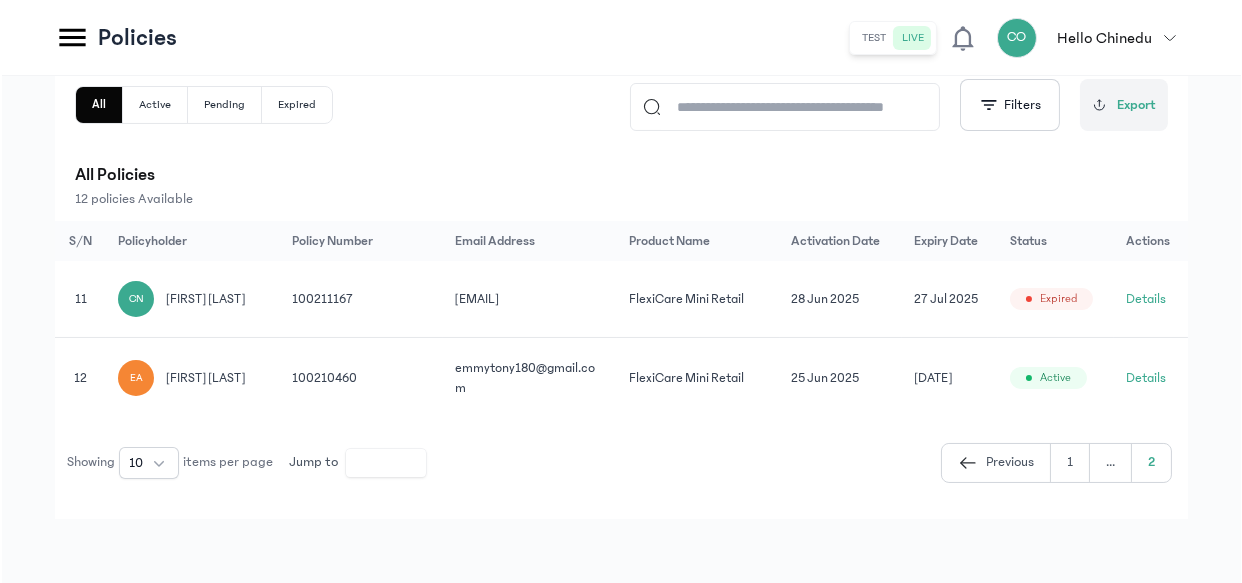 scroll, scrollTop: 0, scrollLeft: 0, axis: both 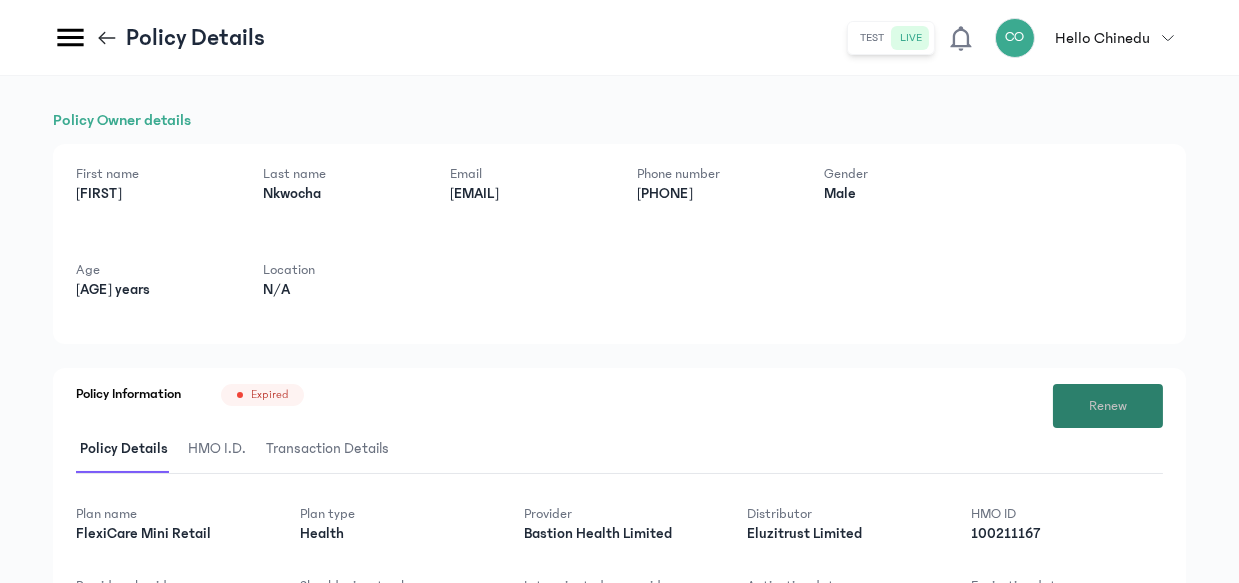 click on "Renew" at bounding box center (1108, 406) 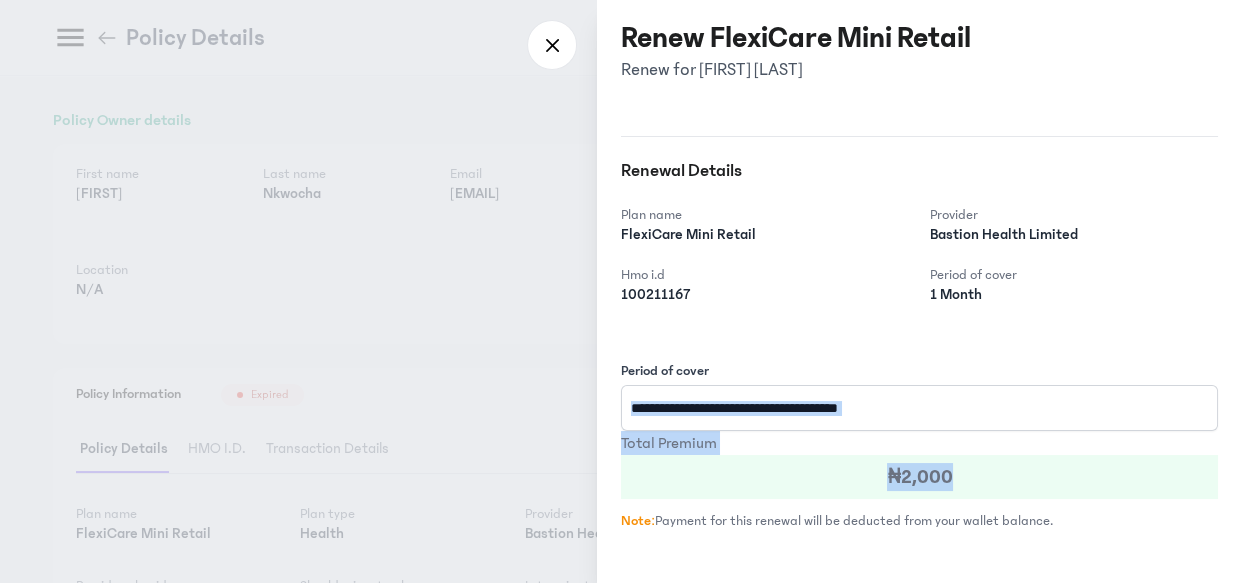 drag, startPoint x: 1240, startPoint y: 400, endPoint x: 1240, endPoint y: 491, distance: 91 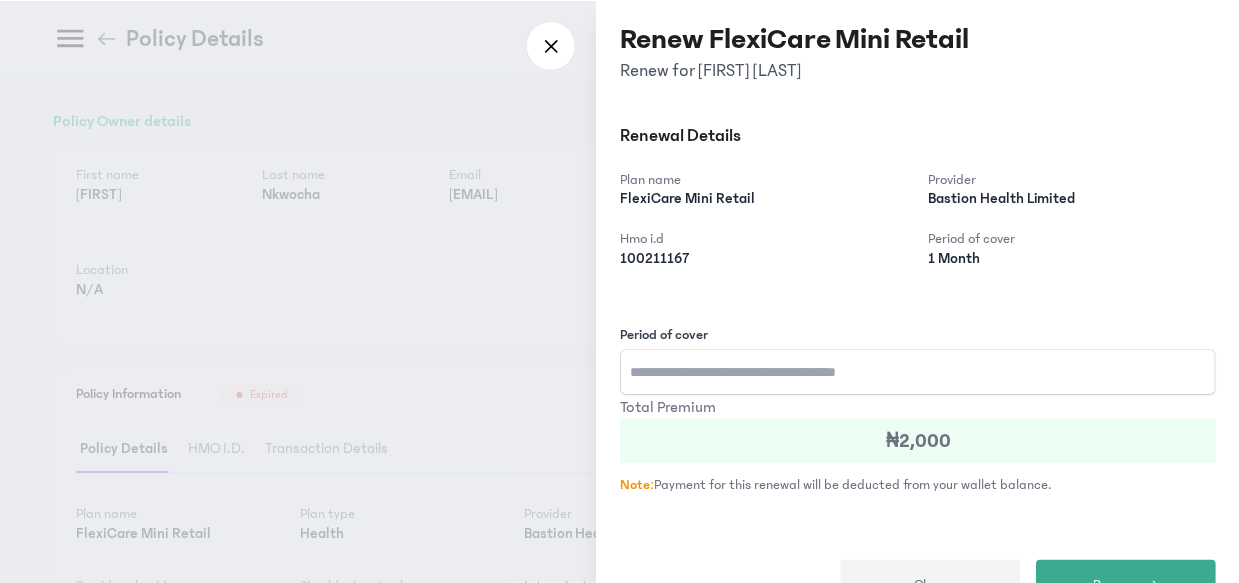 scroll, scrollTop: 87, scrollLeft: 0, axis: vertical 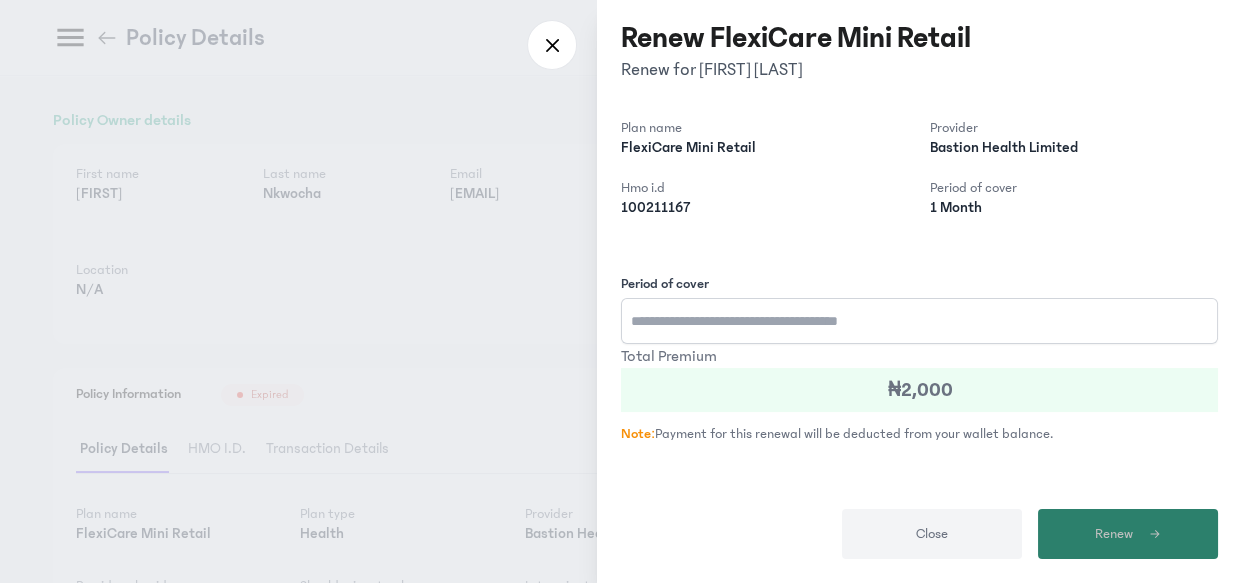 click on "Renew" at bounding box center (1128, 534) 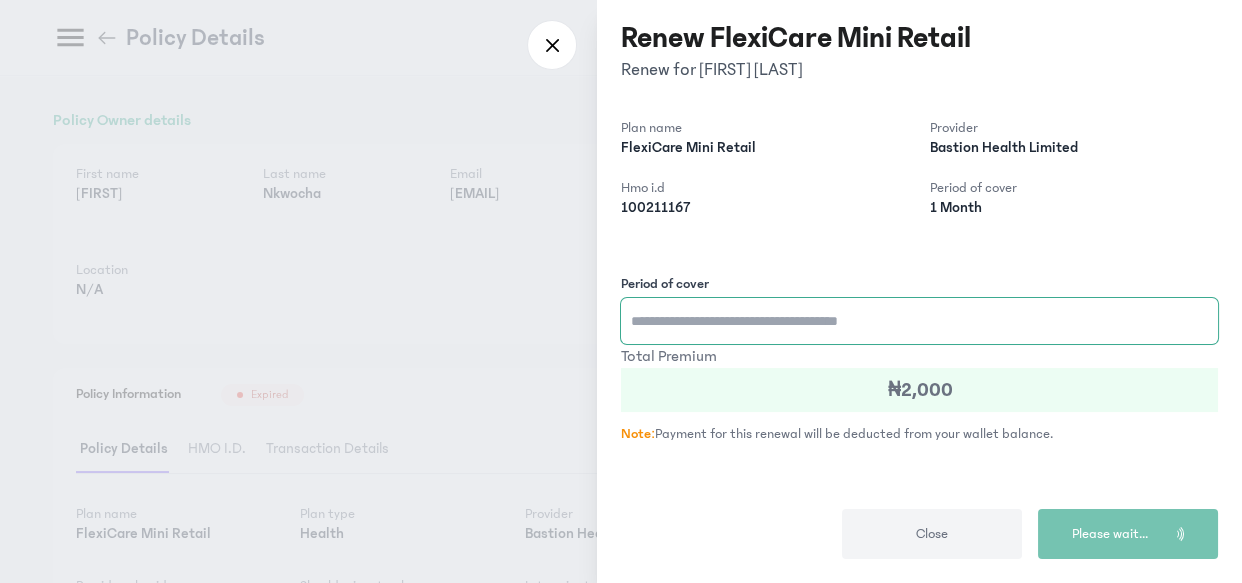 click on "Period of cover" at bounding box center [919, 321] 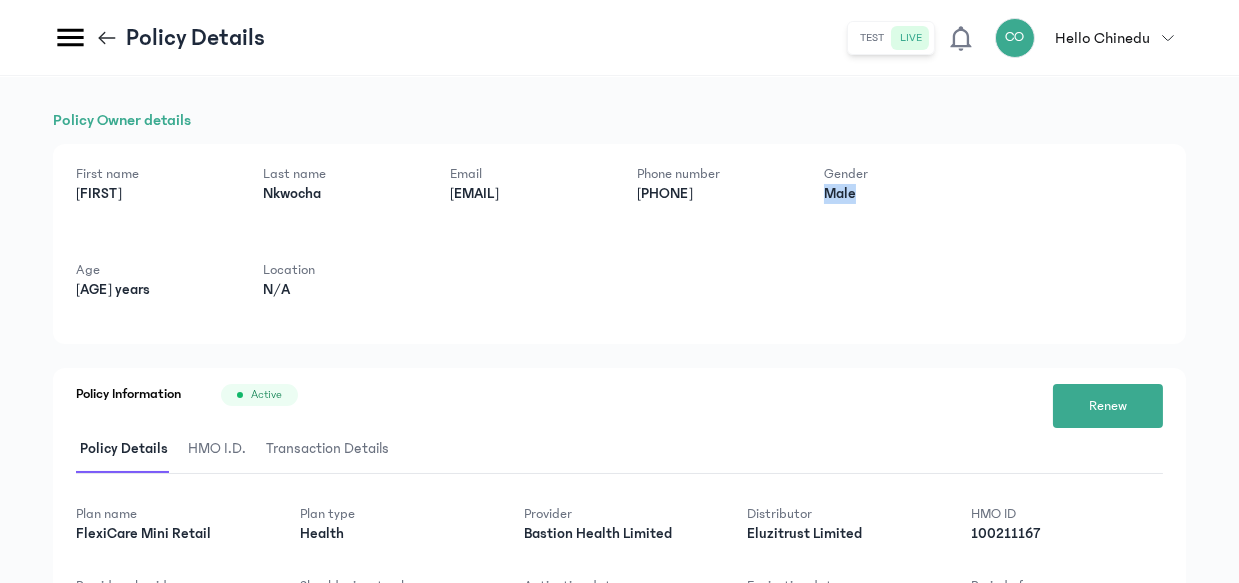 drag, startPoint x: 1236, startPoint y: 238, endPoint x: 1237, endPoint y: 180, distance: 58.00862 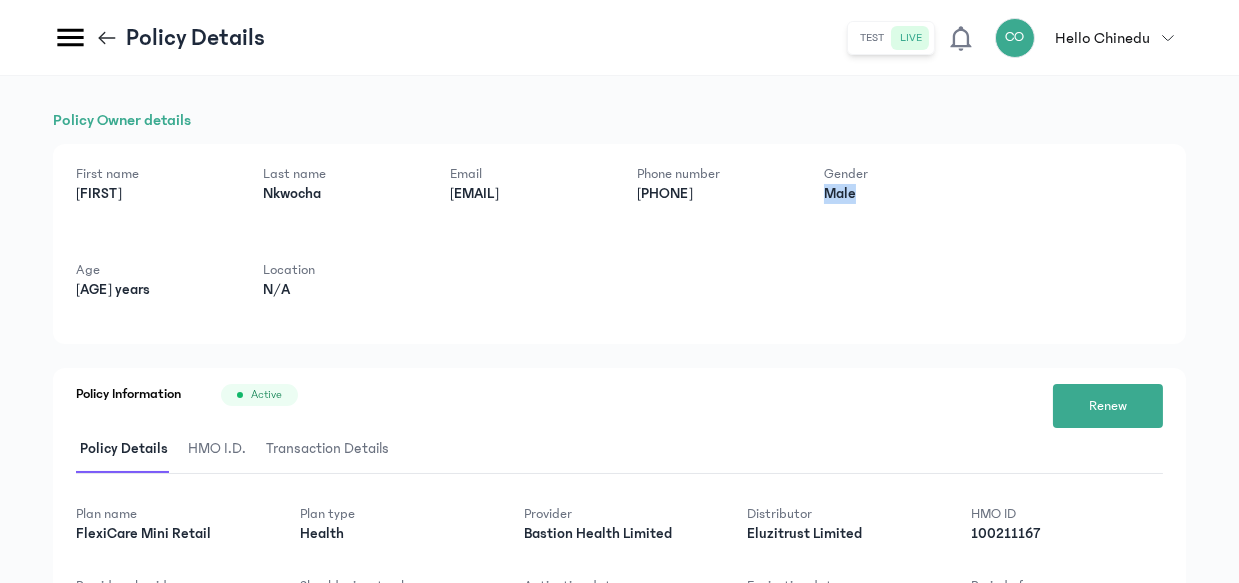 click on "Policy Owner details First name Chibuzor Last name Nkwocha Email chibuzornkwocha83@gmail.com Phone number 08038174939 Gender Male Age 48 years Location N/A Policy Information Active  Renew  Policy Details HMO I.D. Transaction Details Plan name FlexiCare Mini Retail Plan type Health Provider Bastion Health Limited Distributor Eluzitrust Limited  HMO ID 100211167 Provider plan id 36 Should migrate plan true Activation date 28 Jun 2025 Expiration date 01 Sep 2025 Period of cover 1 Month Hospital list  View Hospitals" at bounding box center [619, 429] 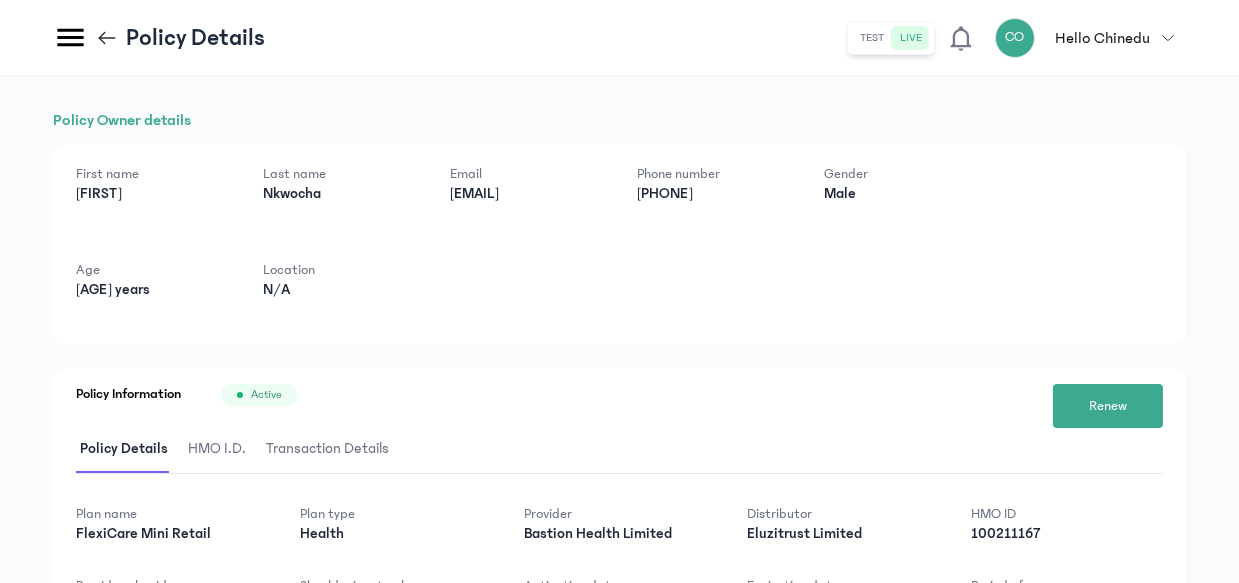click 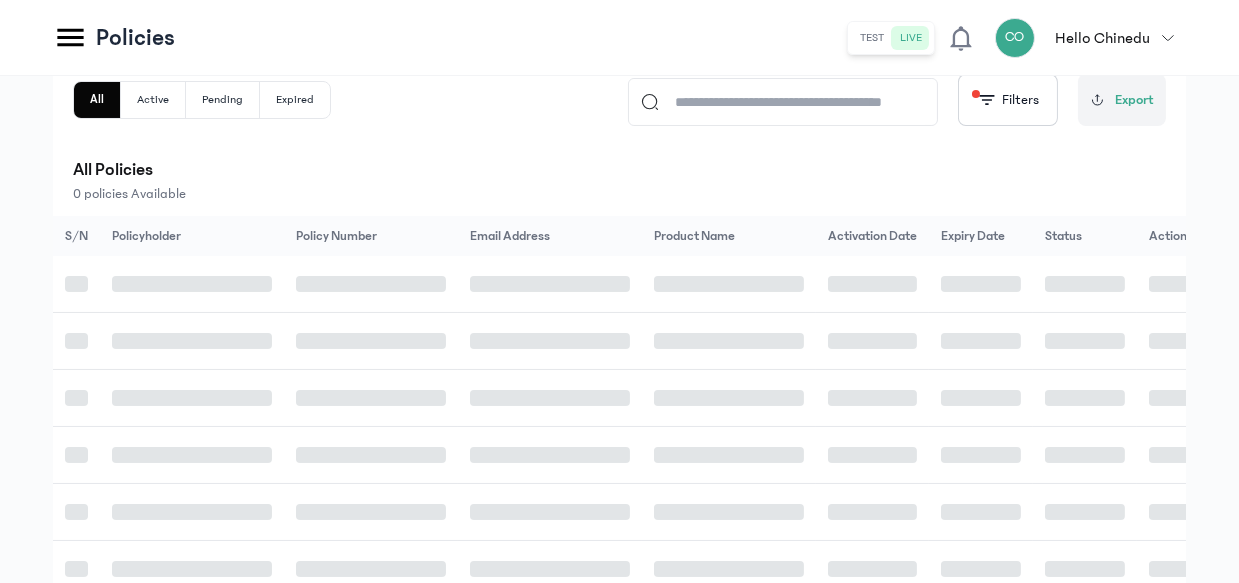 scroll, scrollTop: 305, scrollLeft: 0, axis: vertical 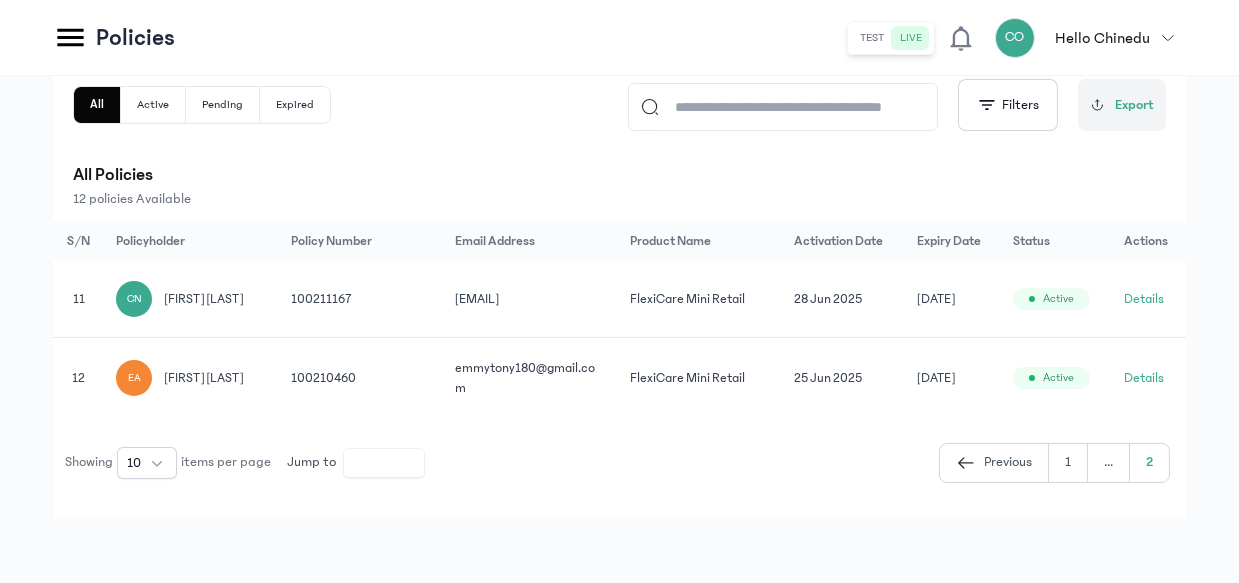 click on "Previous" 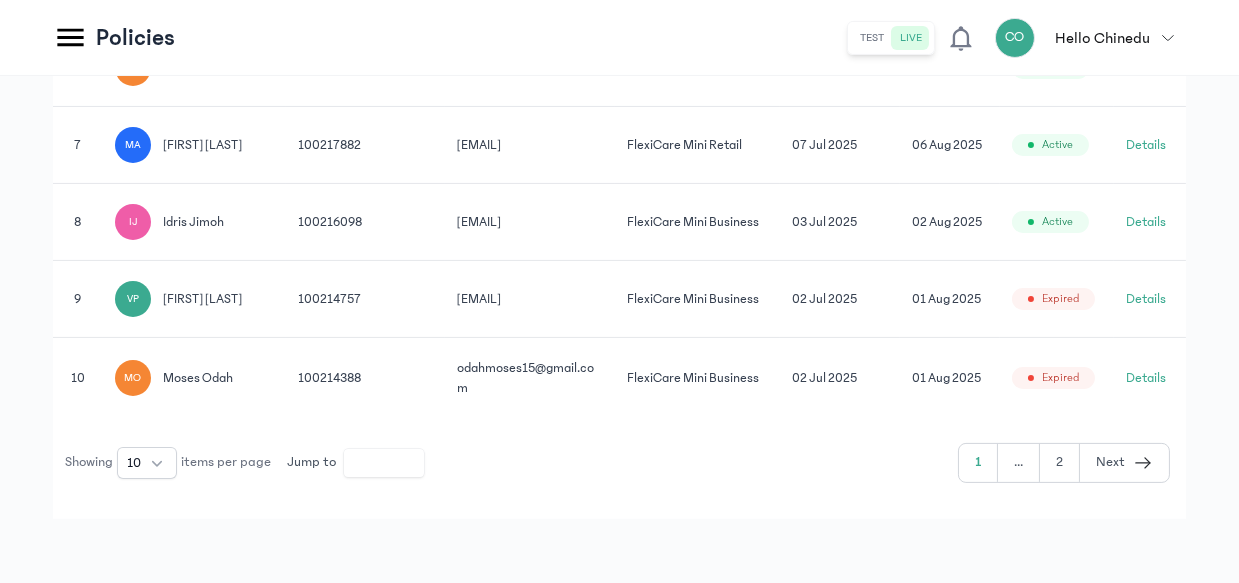 scroll, scrollTop: 950, scrollLeft: 0, axis: vertical 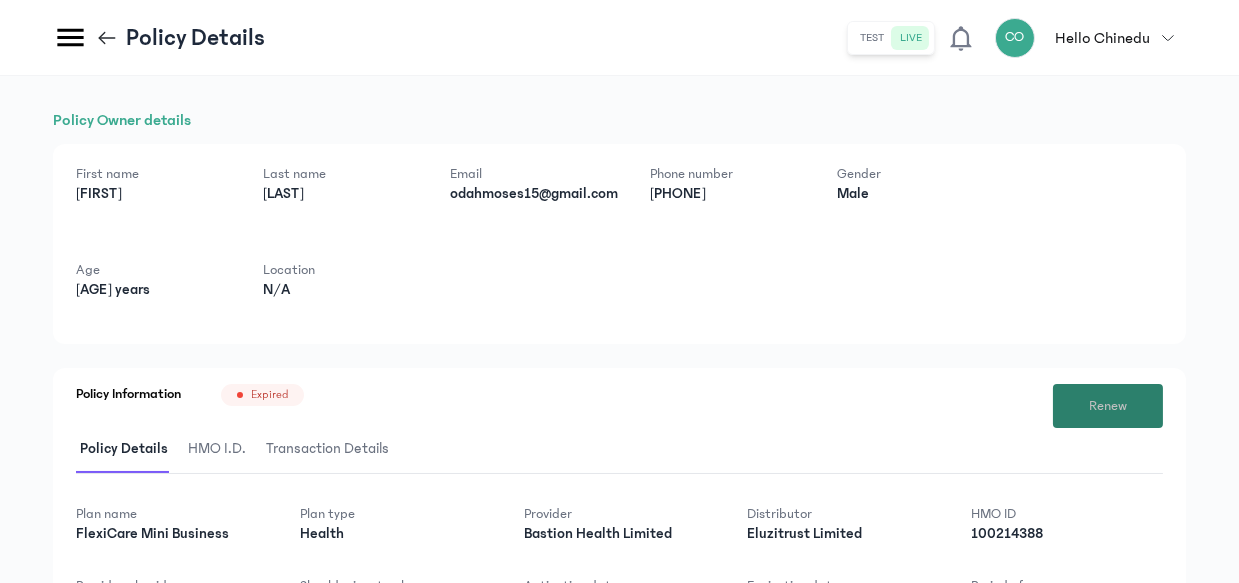 click on "Renew" at bounding box center (1108, 406) 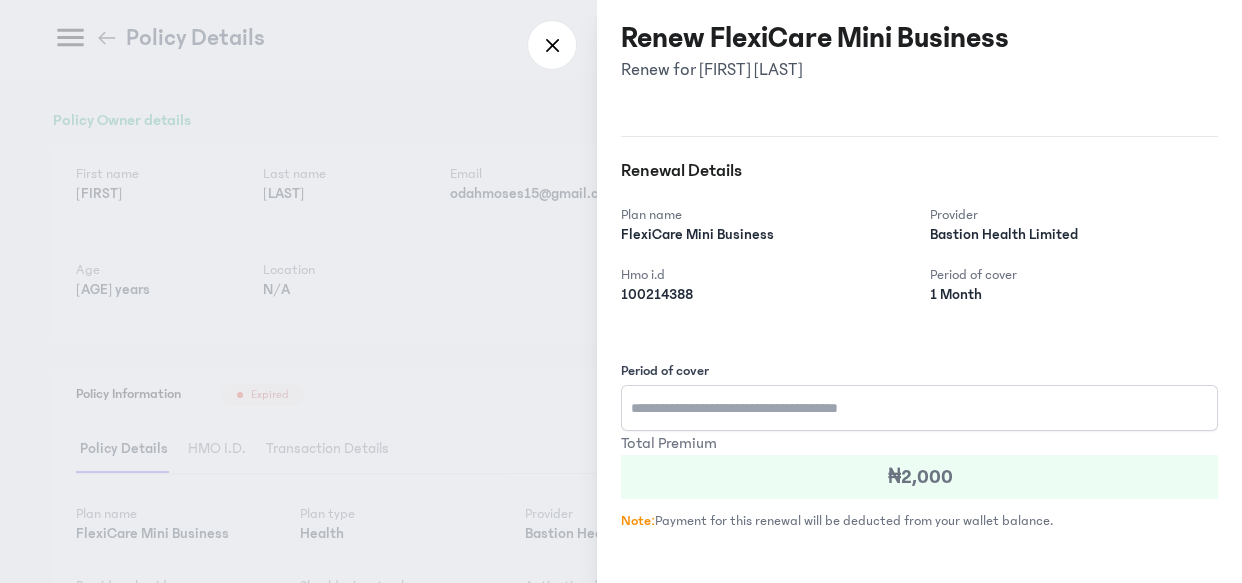 drag, startPoint x: 1240, startPoint y: 469, endPoint x: 1240, endPoint y: 547, distance: 78 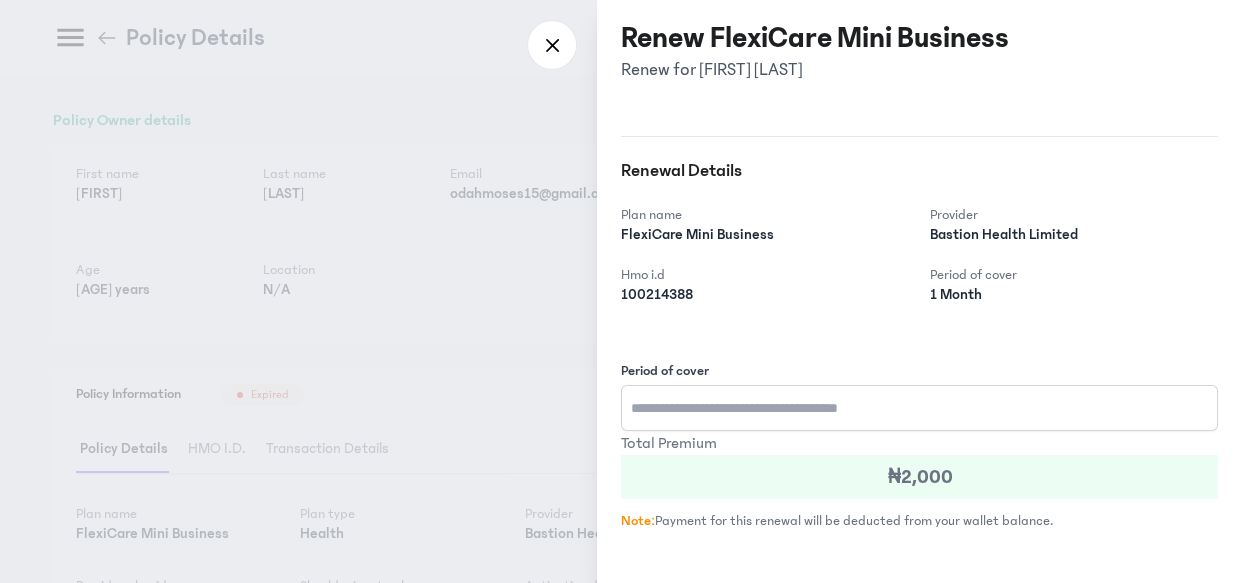 drag, startPoint x: 1240, startPoint y: 468, endPoint x: 1240, endPoint y: 534, distance: 66 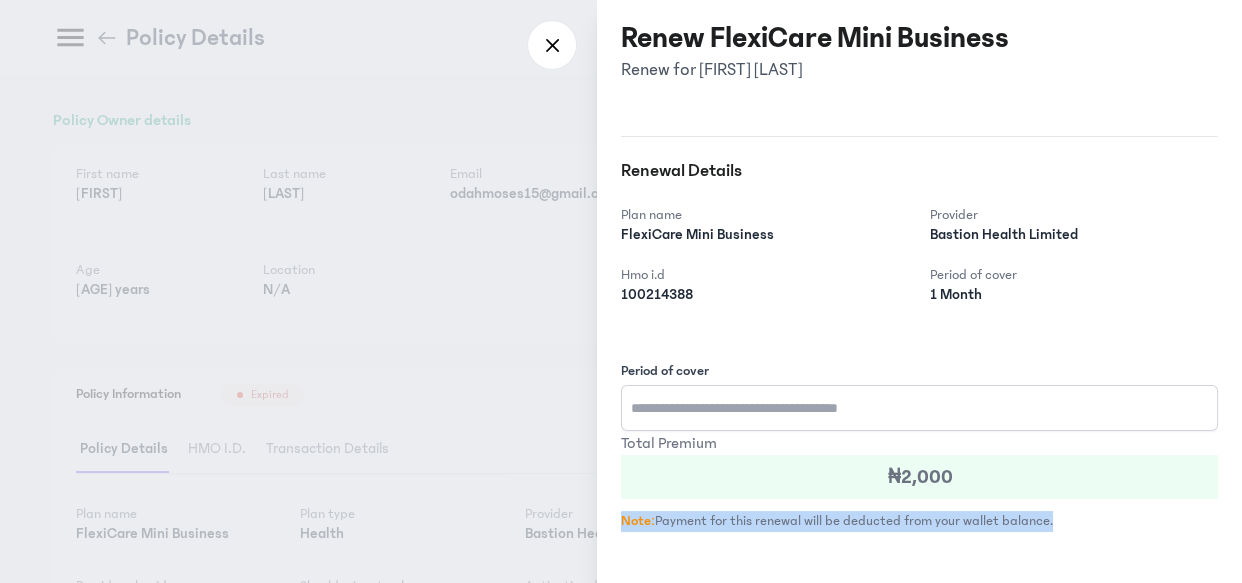 click on "Renew FlexiCare Mini Business Renew for Moses Odah Renewal Details Plan name FlexiCare Mini Business Provider Bastion Health Limited Hmo i.d 100214388 Period of cover 1 Month Period of cover Total Premium ₦2,000 Note:  Payment for this renewal will be deducted from your wallet balance.   Close  Renew" at bounding box center [919, 291] 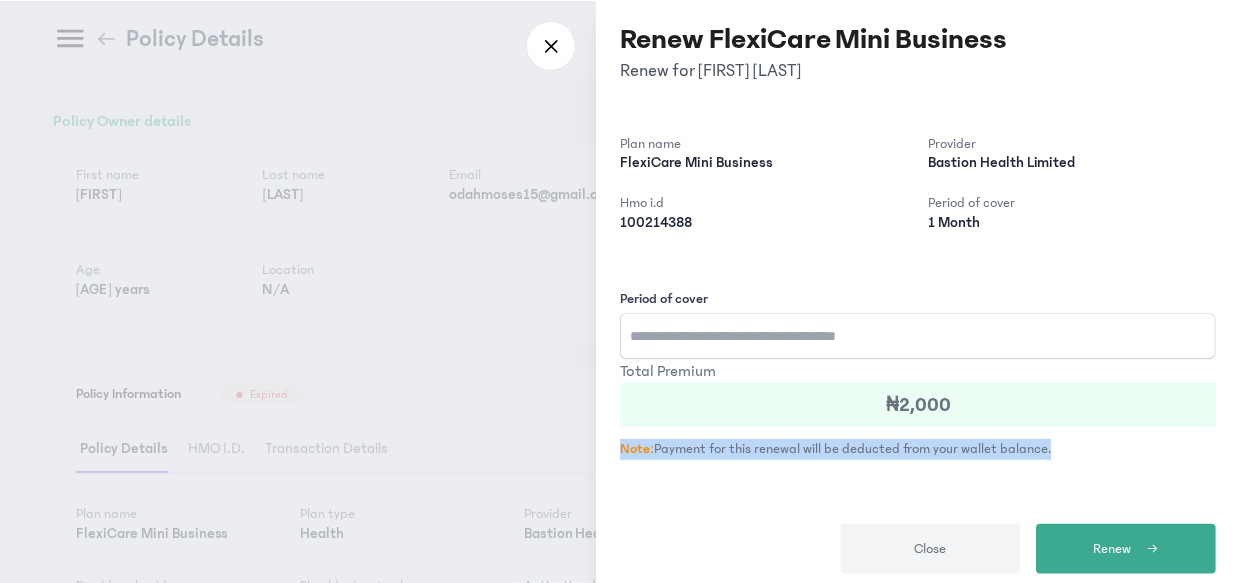 scroll, scrollTop: 87, scrollLeft: 0, axis: vertical 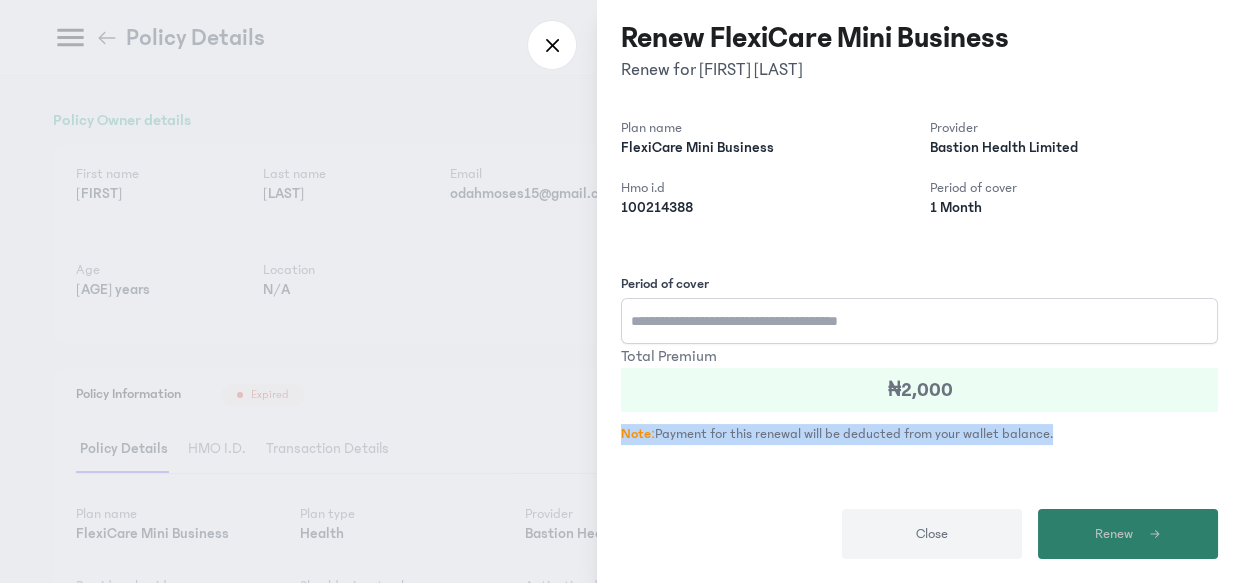 click on "Renew" at bounding box center (1128, 534) 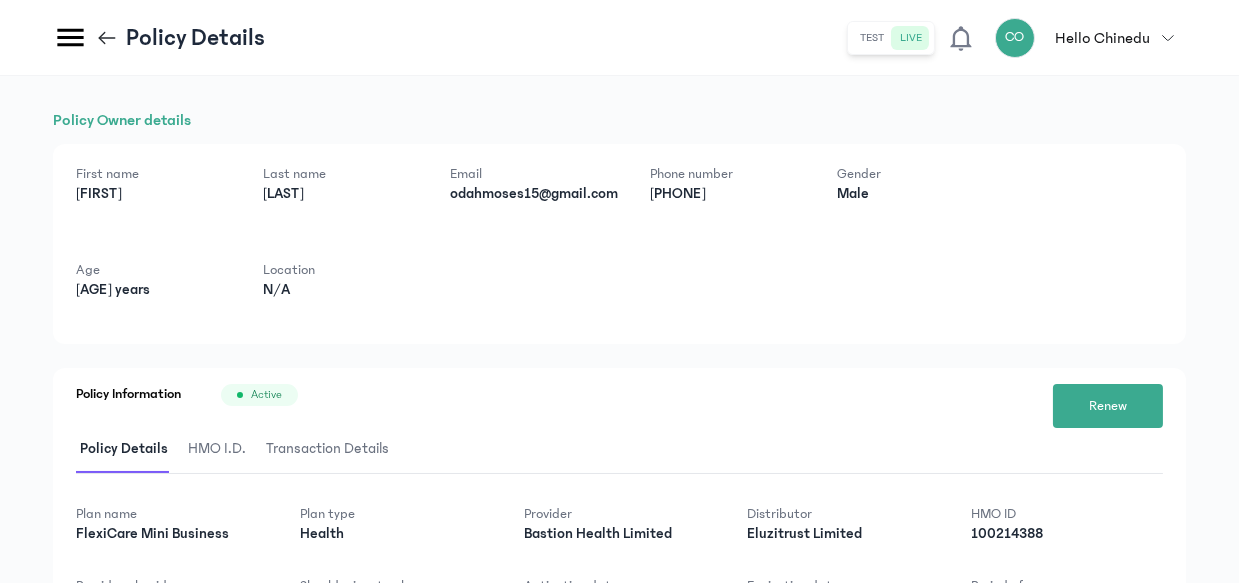 click 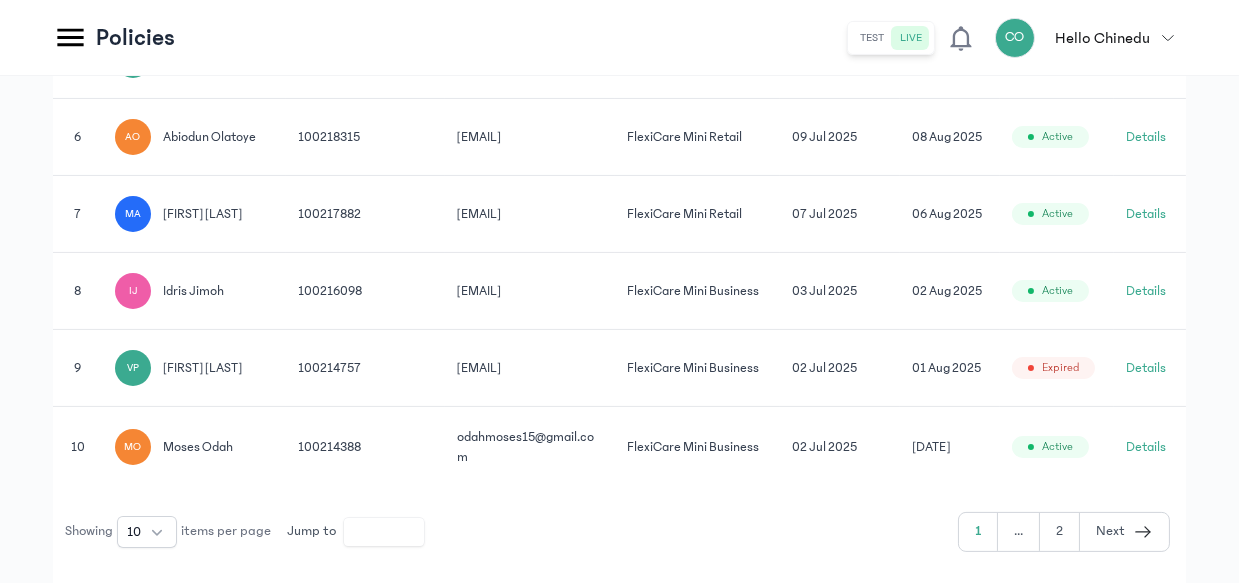 scroll, scrollTop: 950, scrollLeft: 0, axis: vertical 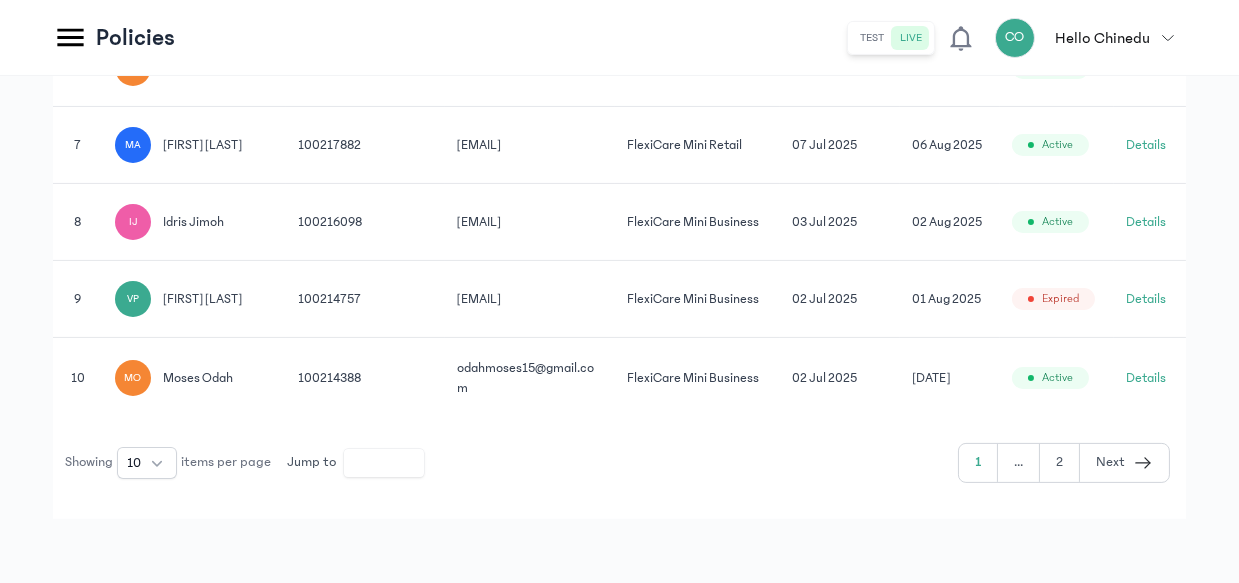 click on "Details" 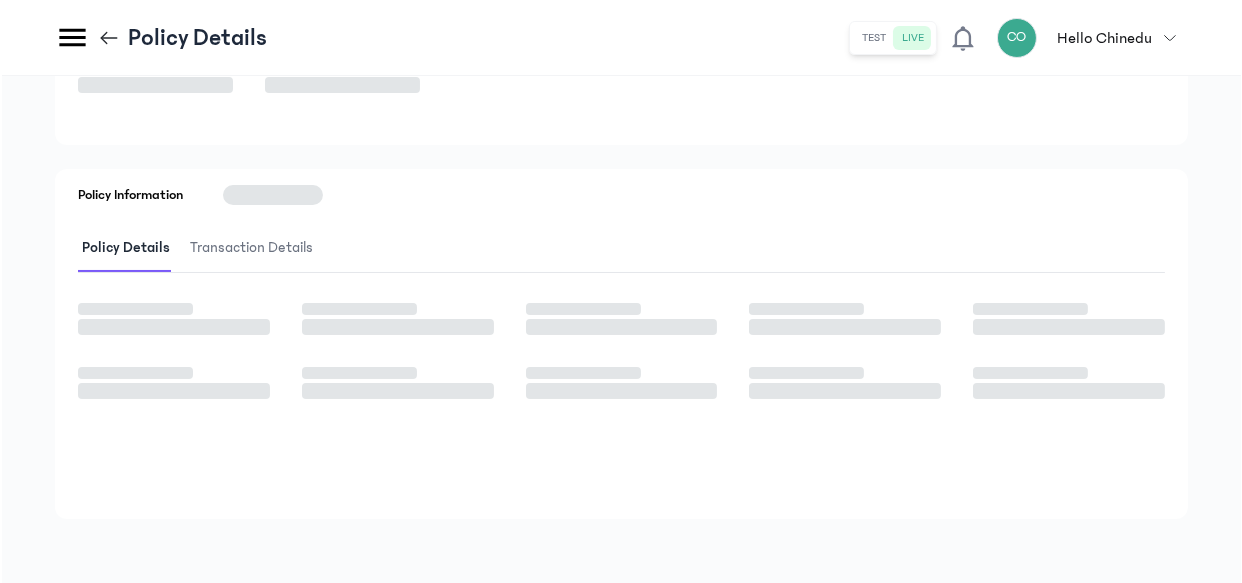 scroll, scrollTop: 0, scrollLeft: 0, axis: both 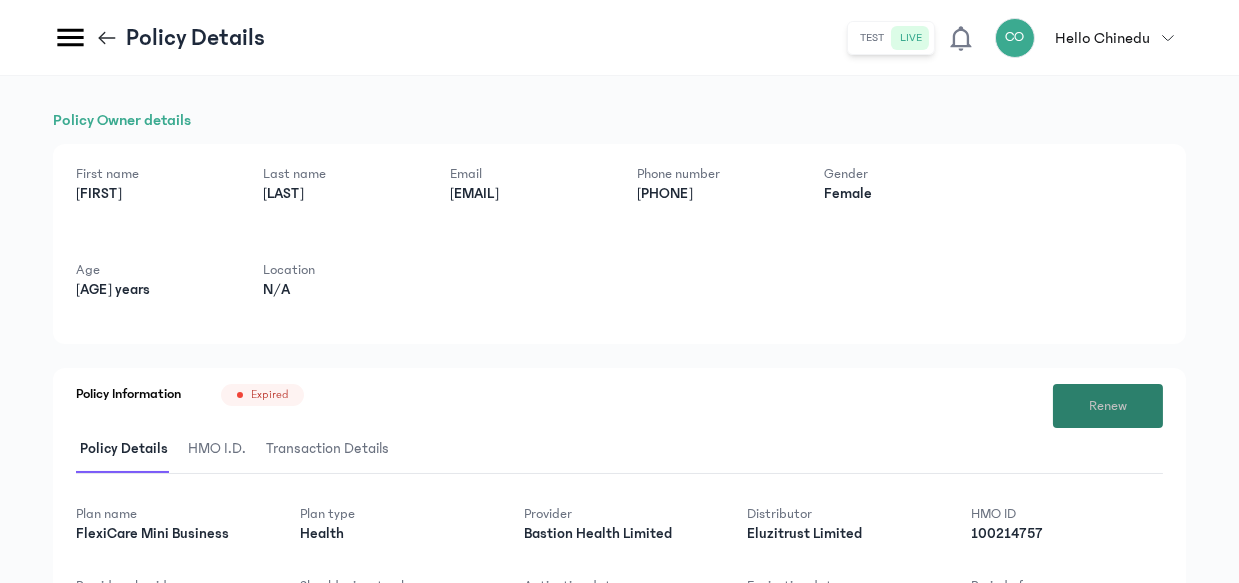 click on "Renew" at bounding box center (1108, 406) 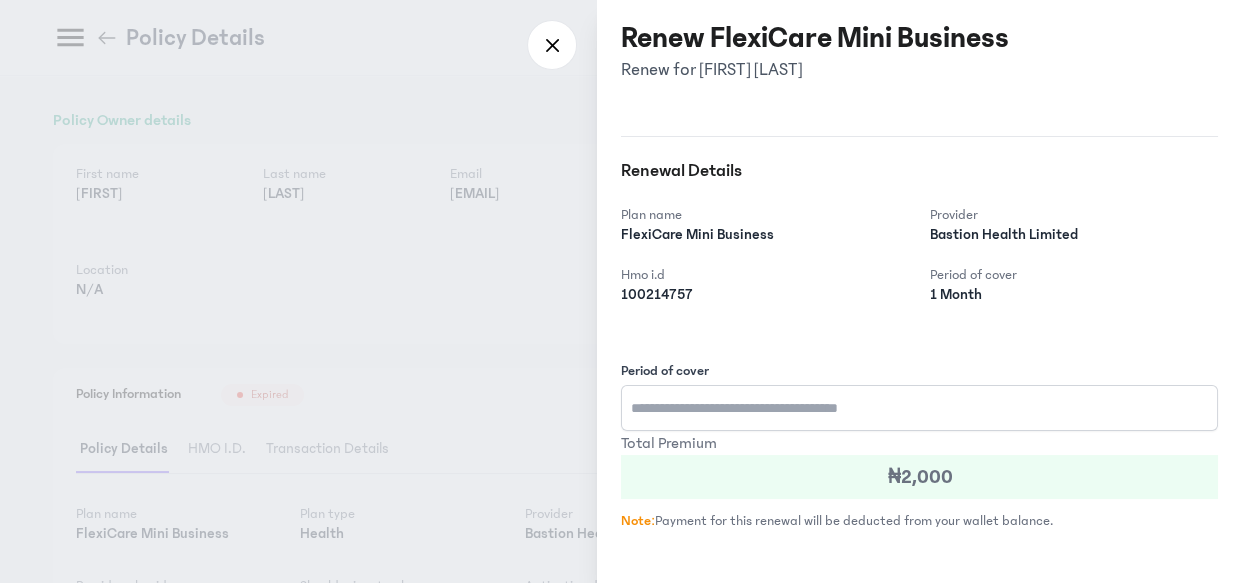drag, startPoint x: 1240, startPoint y: 459, endPoint x: 1240, endPoint y: 502, distance: 43 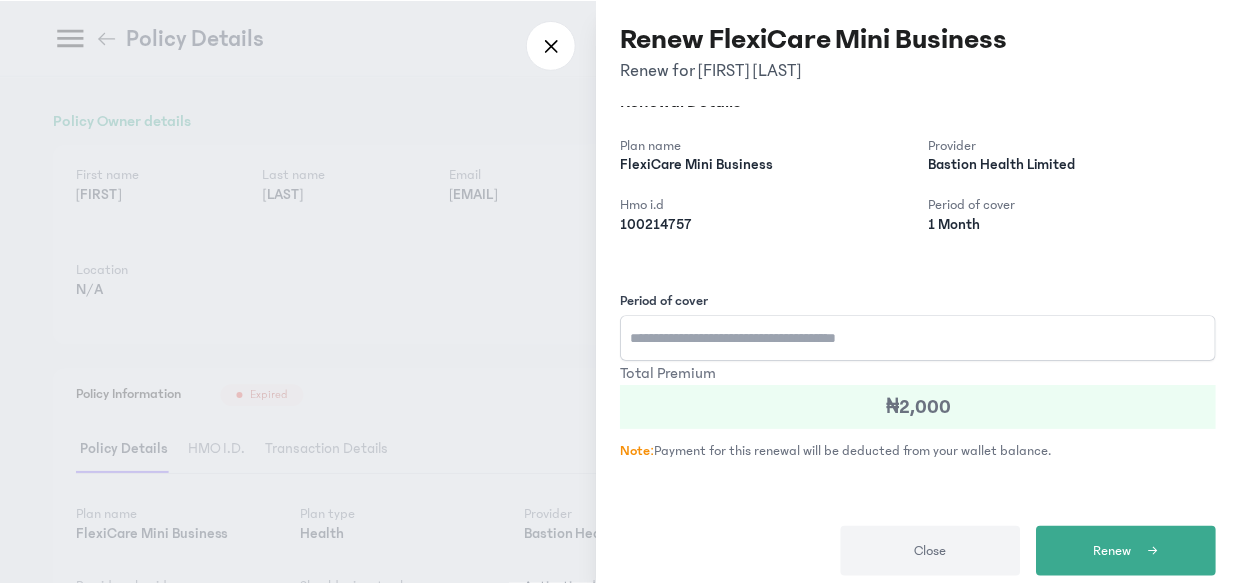 scroll, scrollTop: 87, scrollLeft: 0, axis: vertical 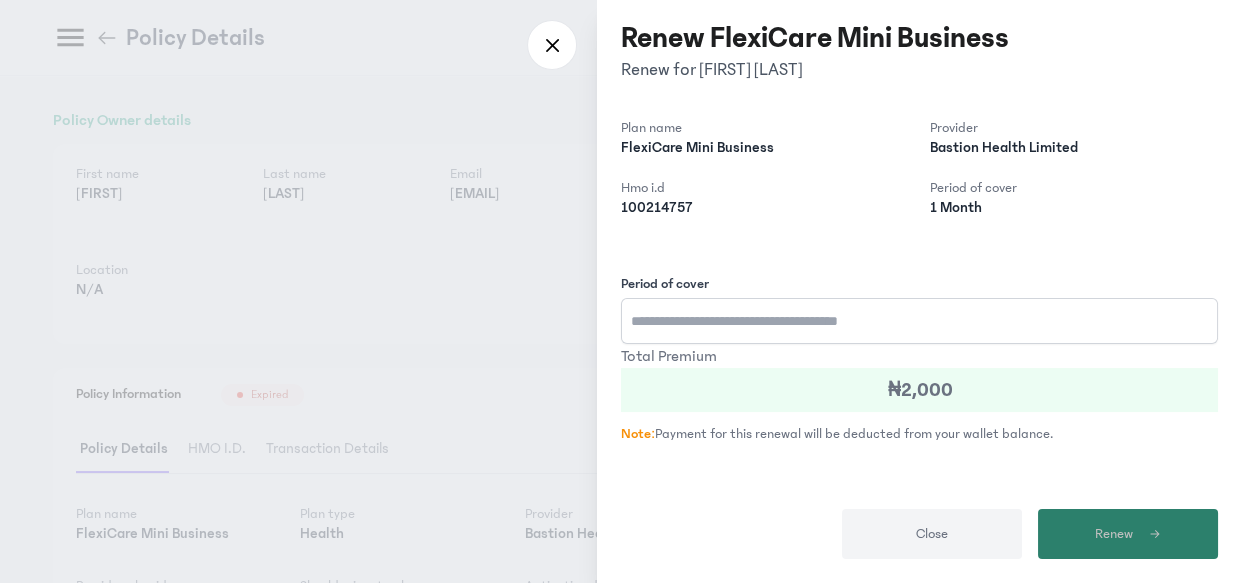 click at bounding box center [1147, 534] 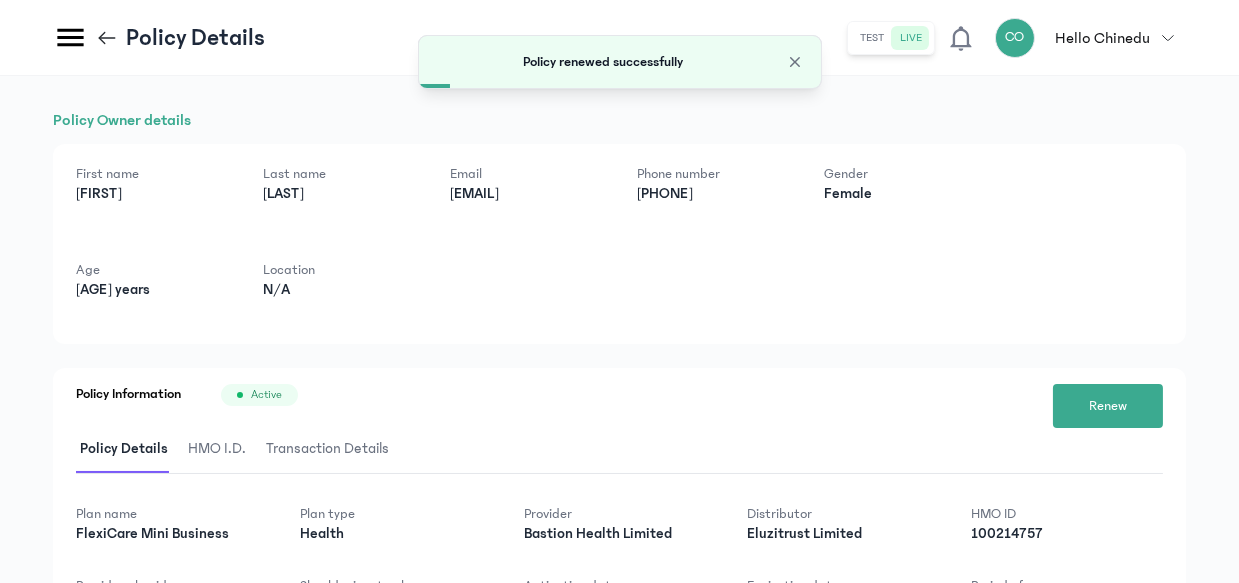 click 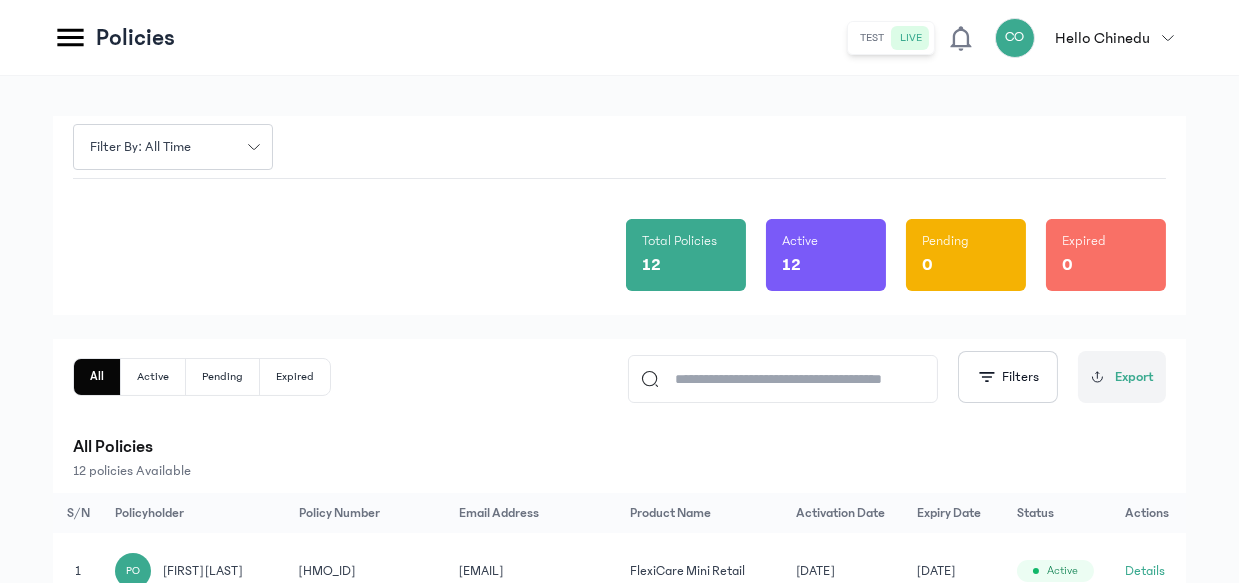 scroll, scrollTop: 0, scrollLeft: 0, axis: both 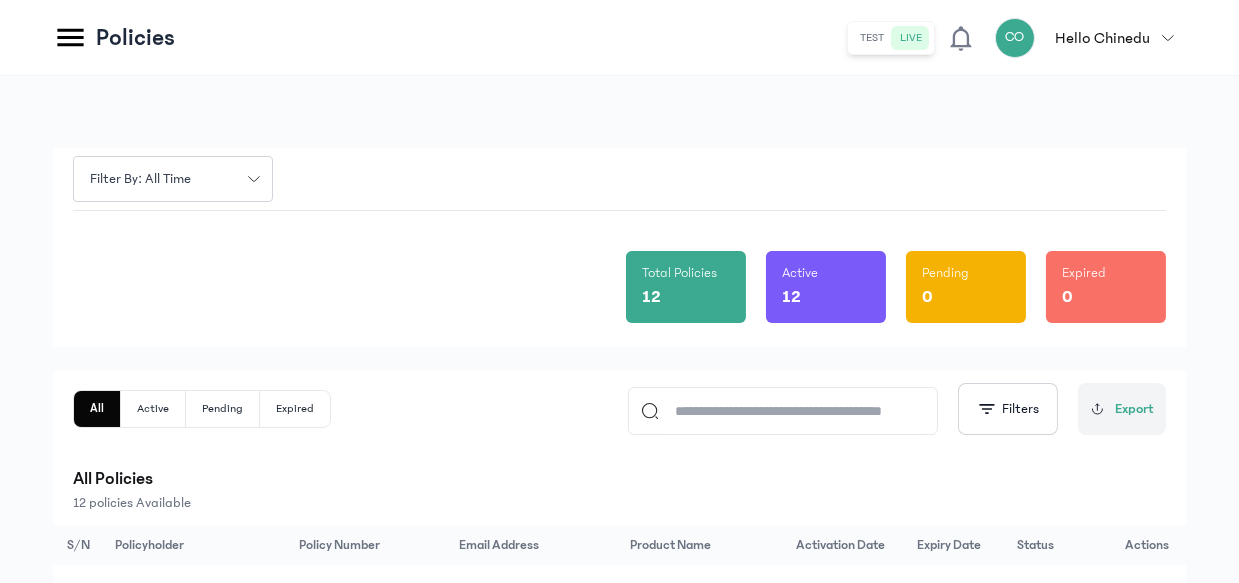 click 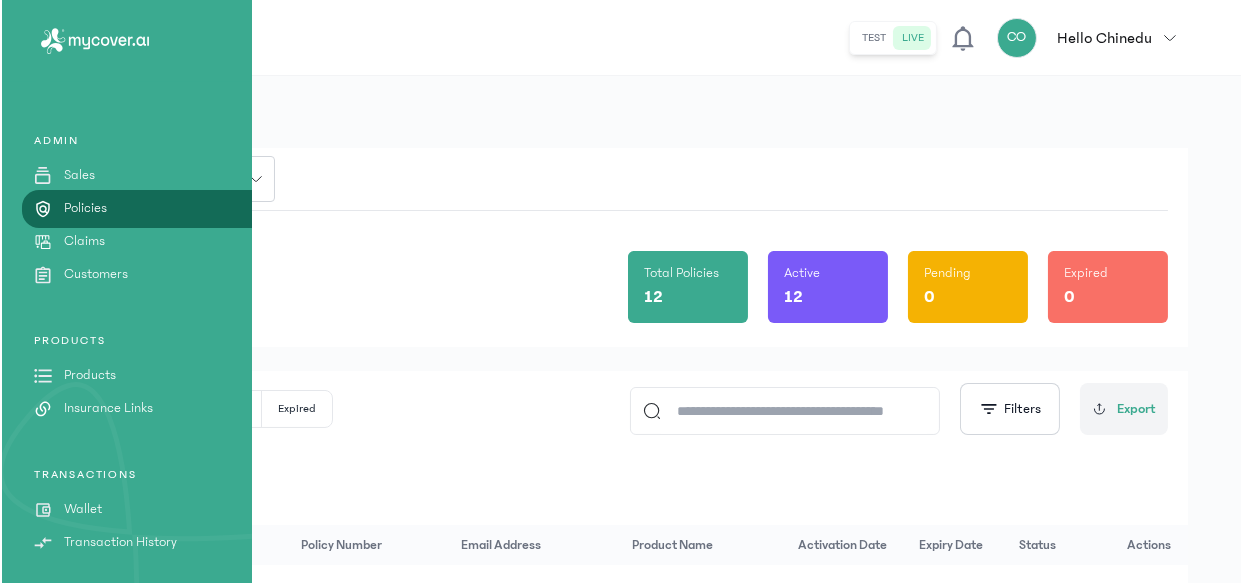 scroll, scrollTop: 0, scrollLeft: 0, axis: both 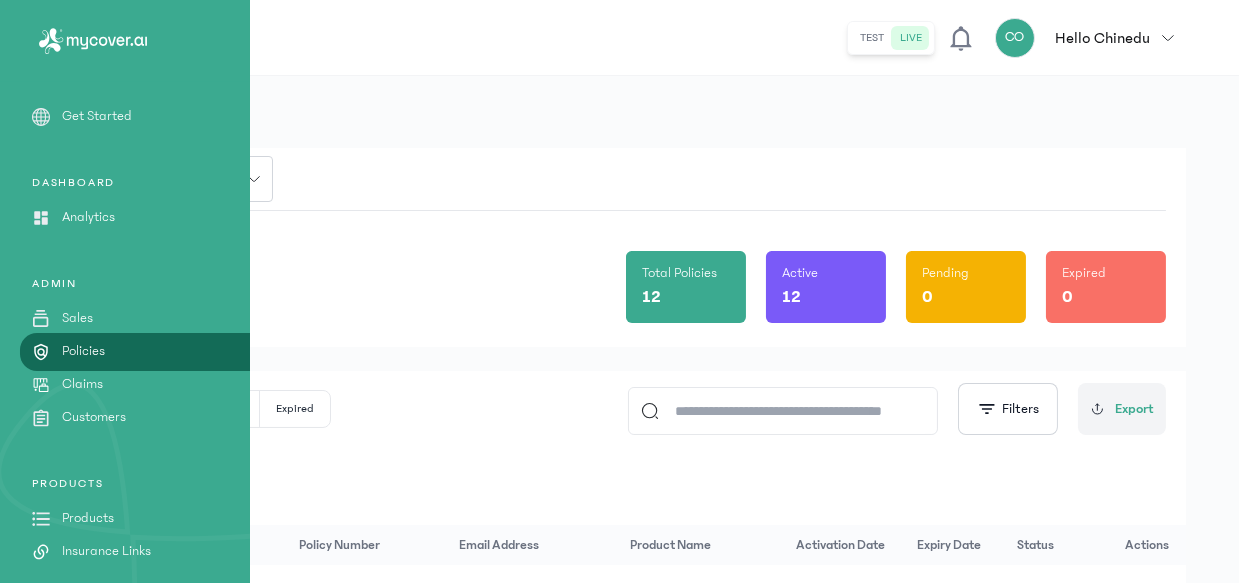 click on "Analytics" at bounding box center (88, 217) 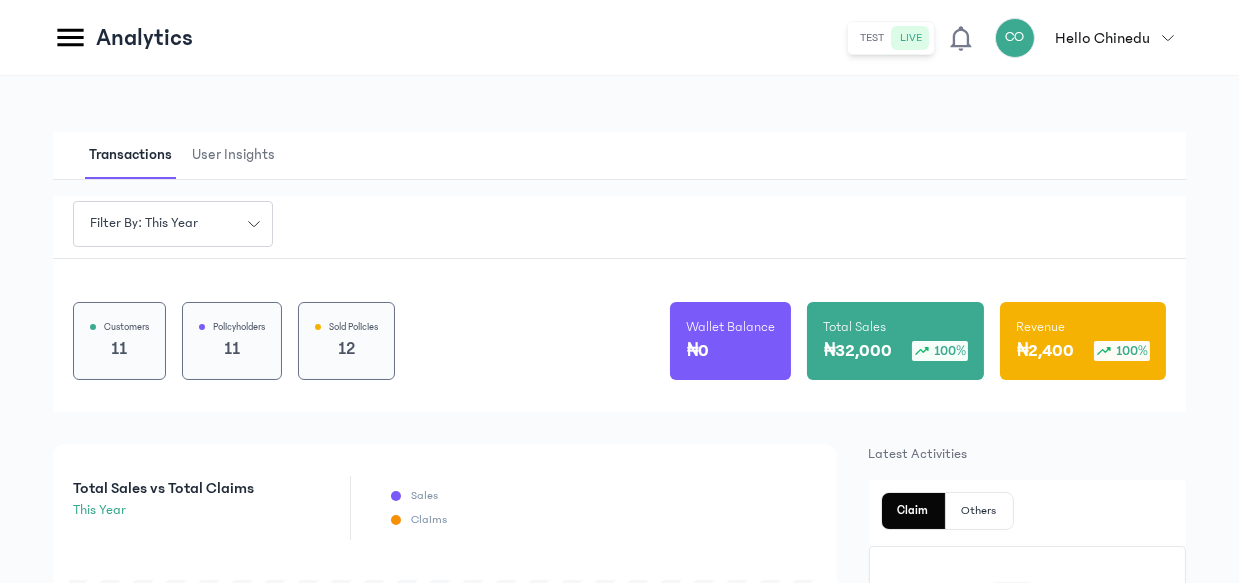 click 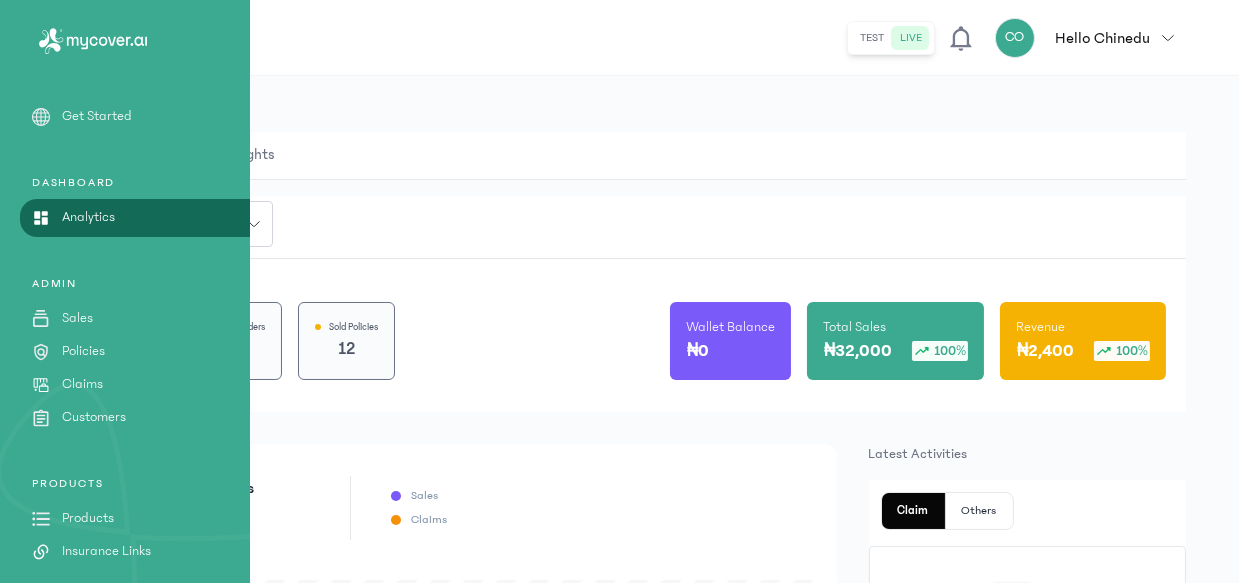click on "Get Started" at bounding box center (97, 116) 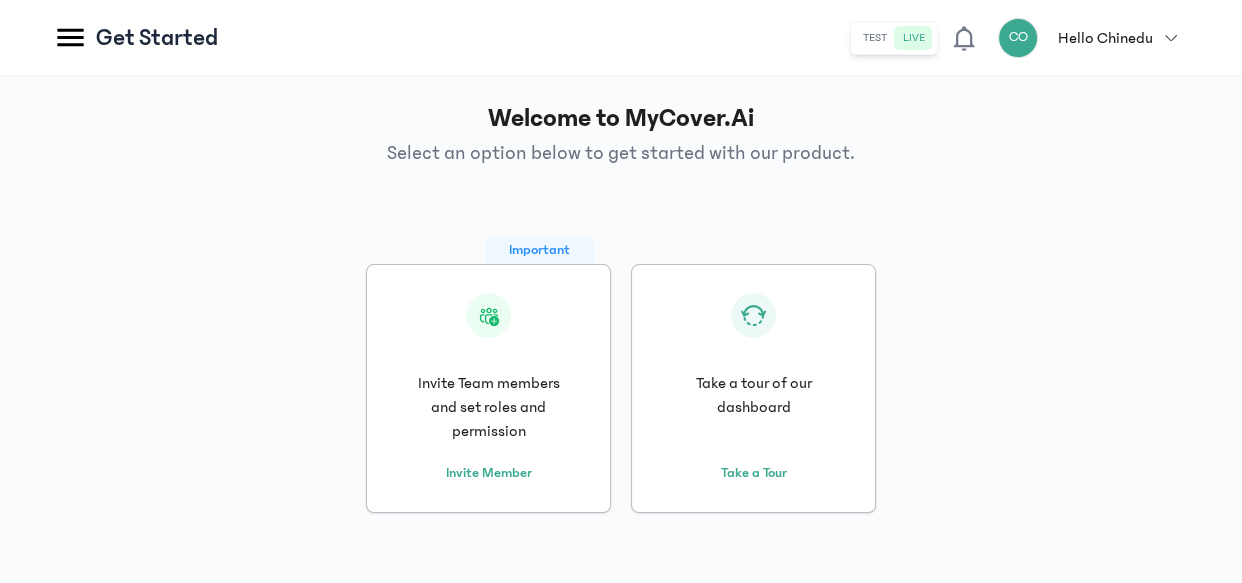 click 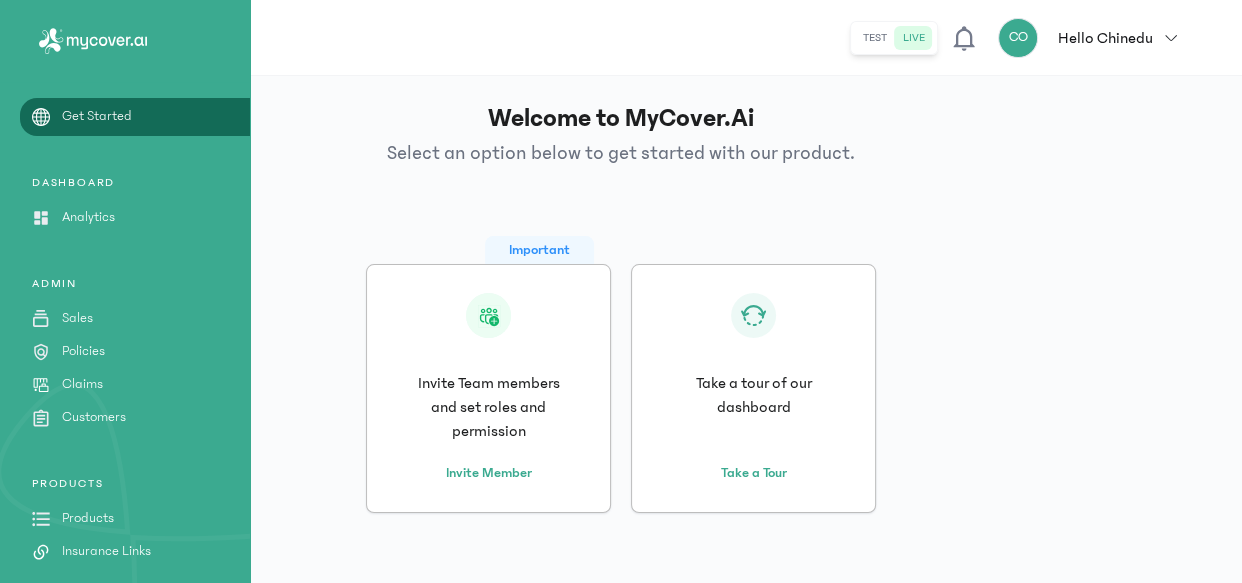 click on "Welcome to MyCover.Ai  Select an option below to get started with our product.  Important
Invite Team members and set roles and permission Invite Member
Take a tour of our dashboard Take a Tour" 